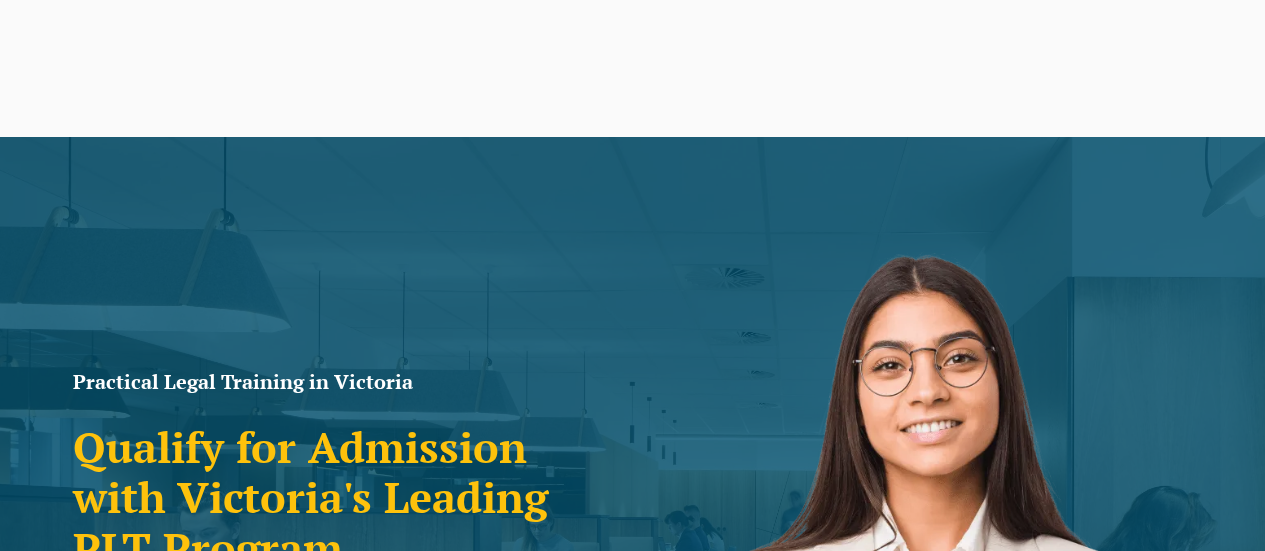 scroll, scrollTop: 200, scrollLeft: 0, axis: vertical 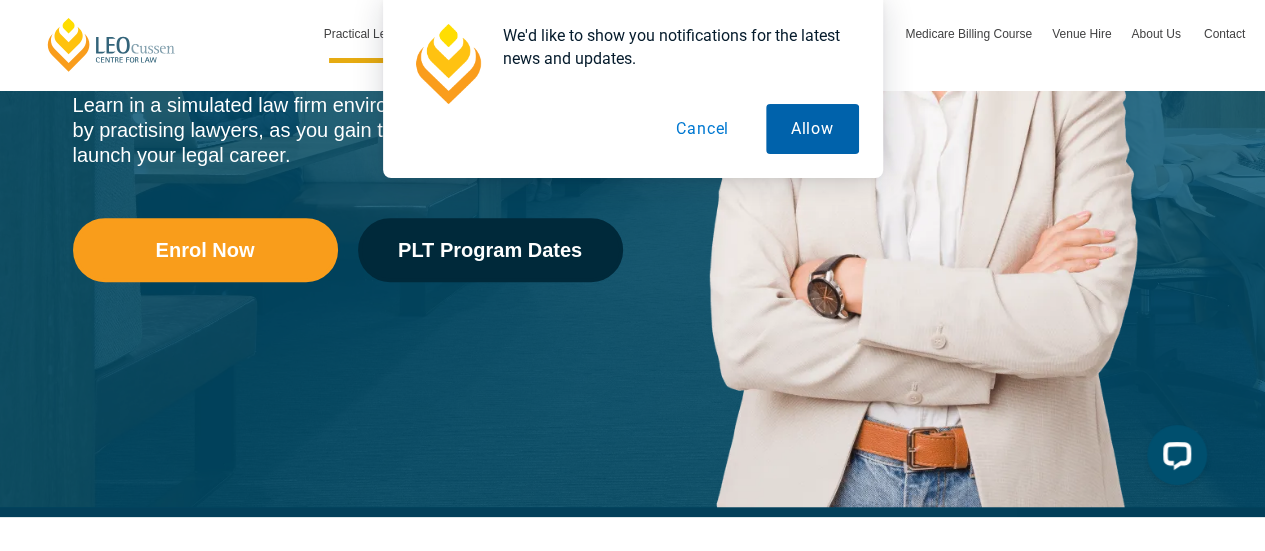 click on "Allow" at bounding box center (812, 129) 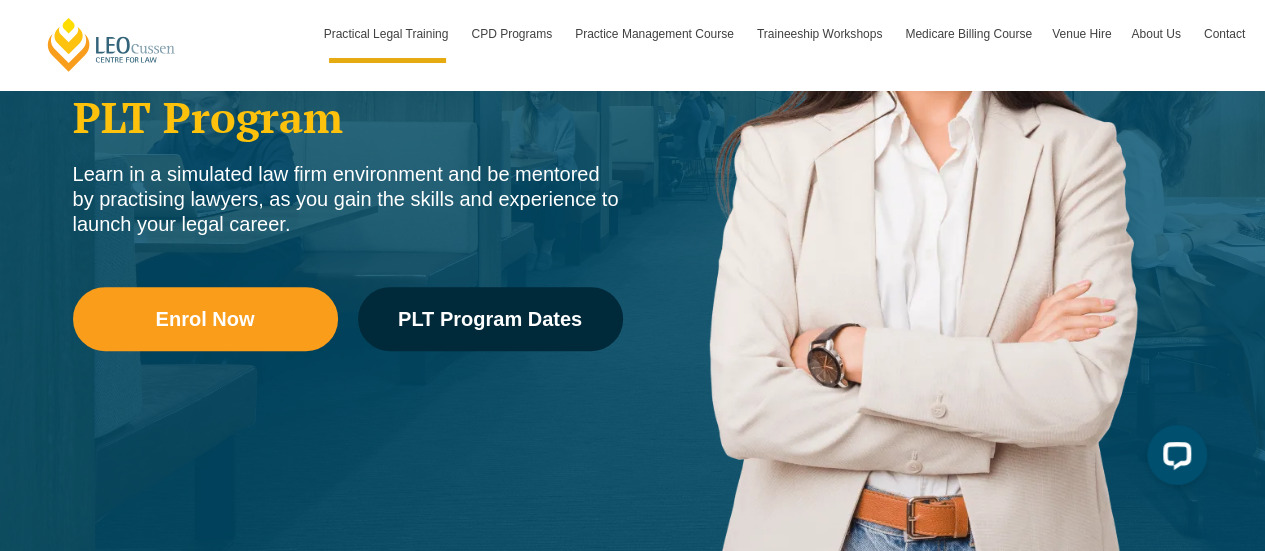 scroll, scrollTop: 400, scrollLeft: 0, axis: vertical 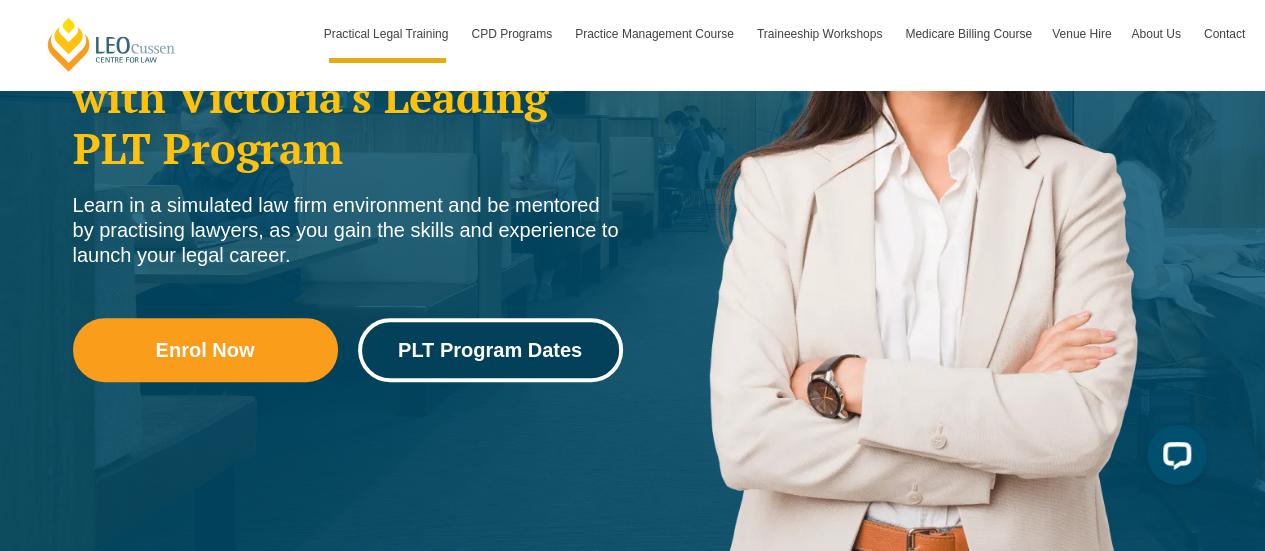 click on "PLT Program Dates" at bounding box center (490, 350) 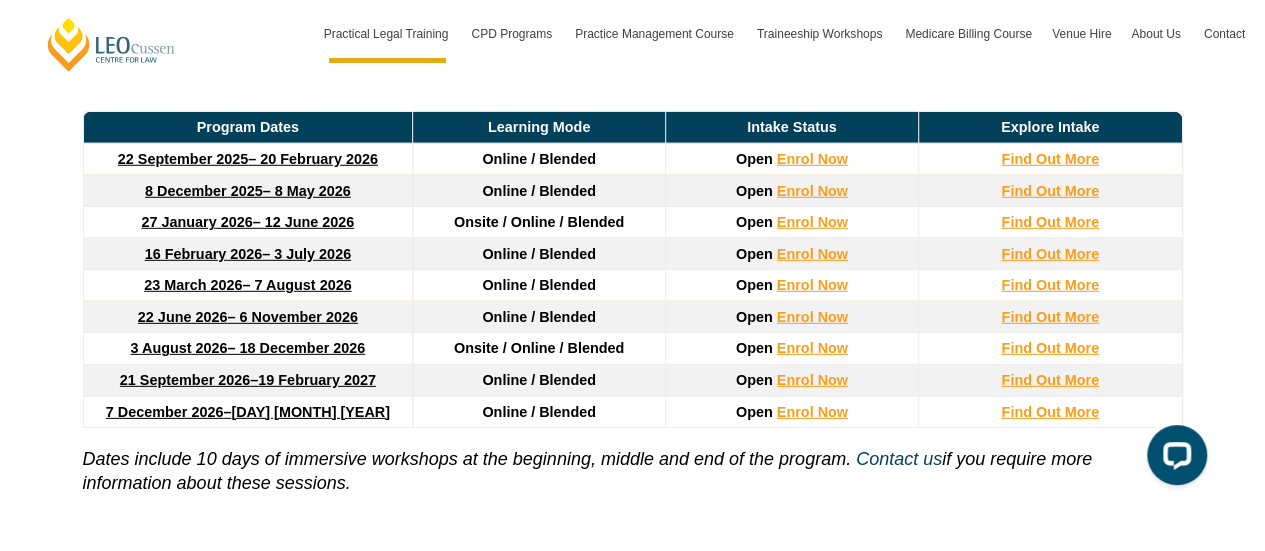 scroll, scrollTop: 2820, scrollLeft: 0, axis: vertical 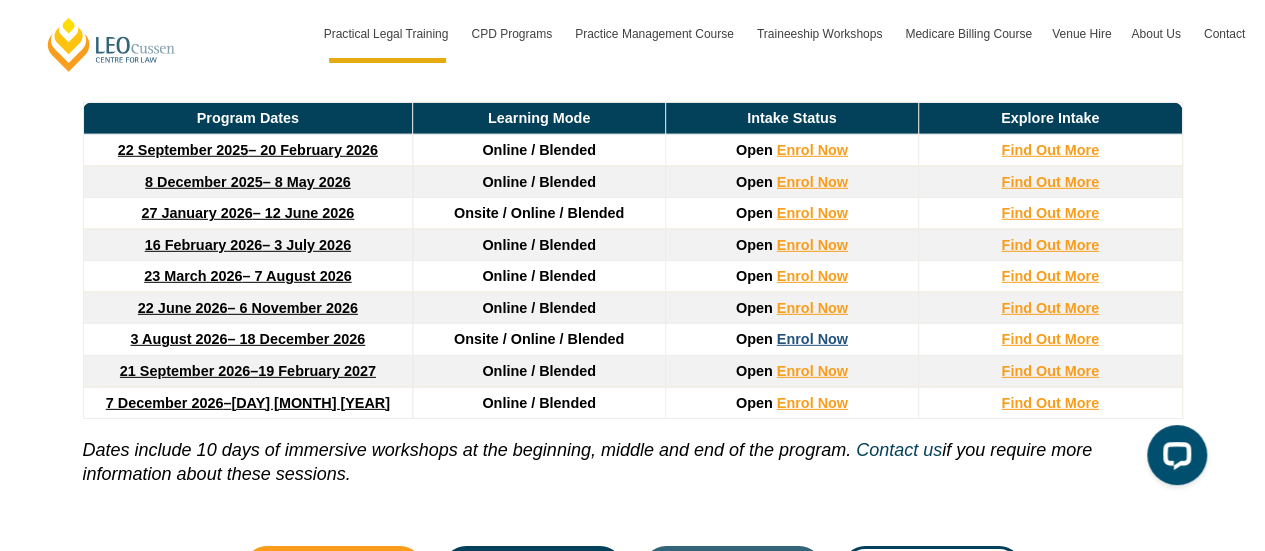 click on "Enrol Now" at bounding box center (812, 339) 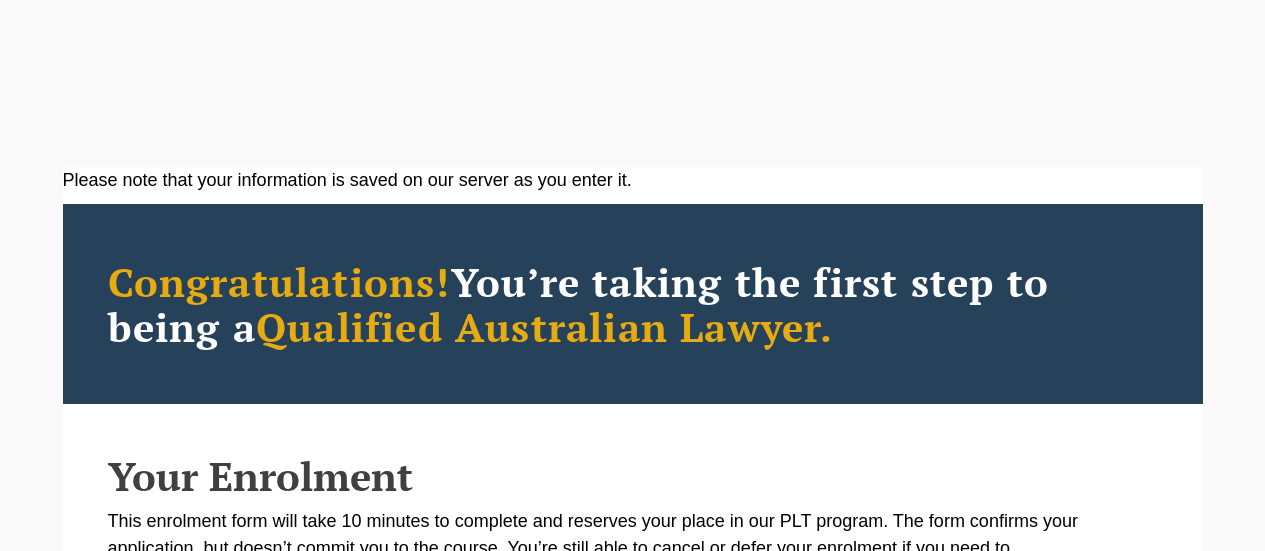 scroll, scrollTop: 0, scrollLeft: 0, axis: both 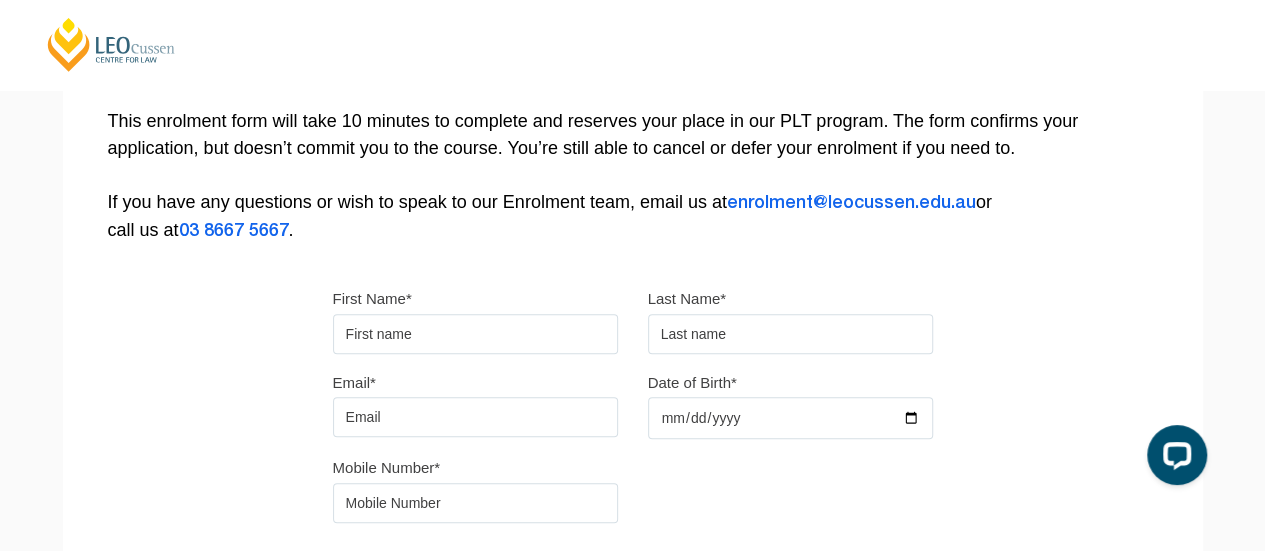 click on "First Name*" at bounding box center (475, 334) 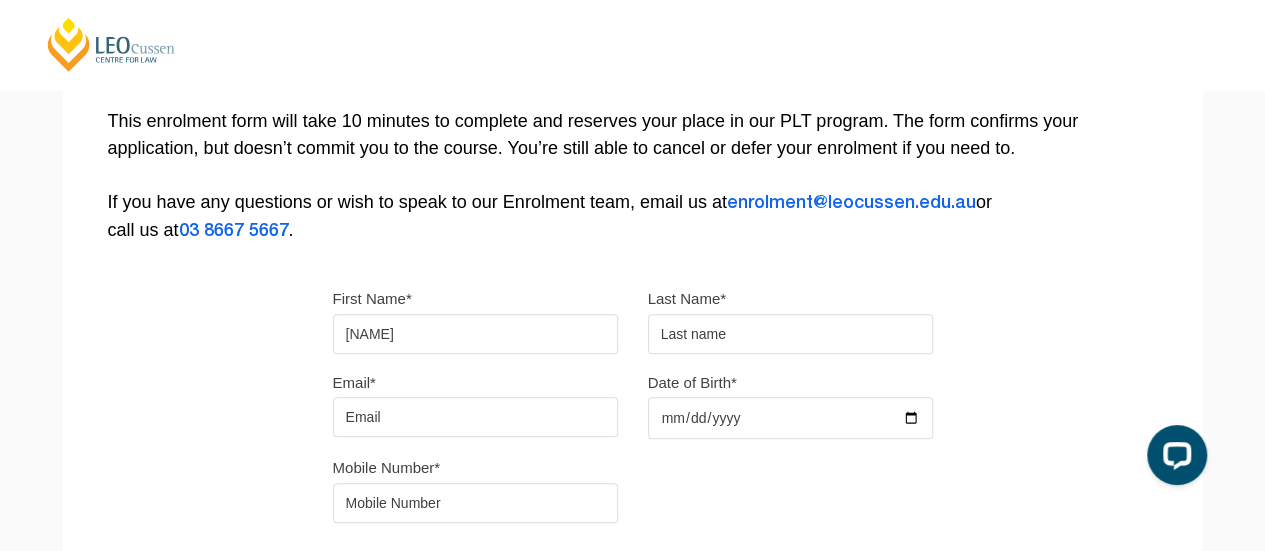 type on "[NAME]" 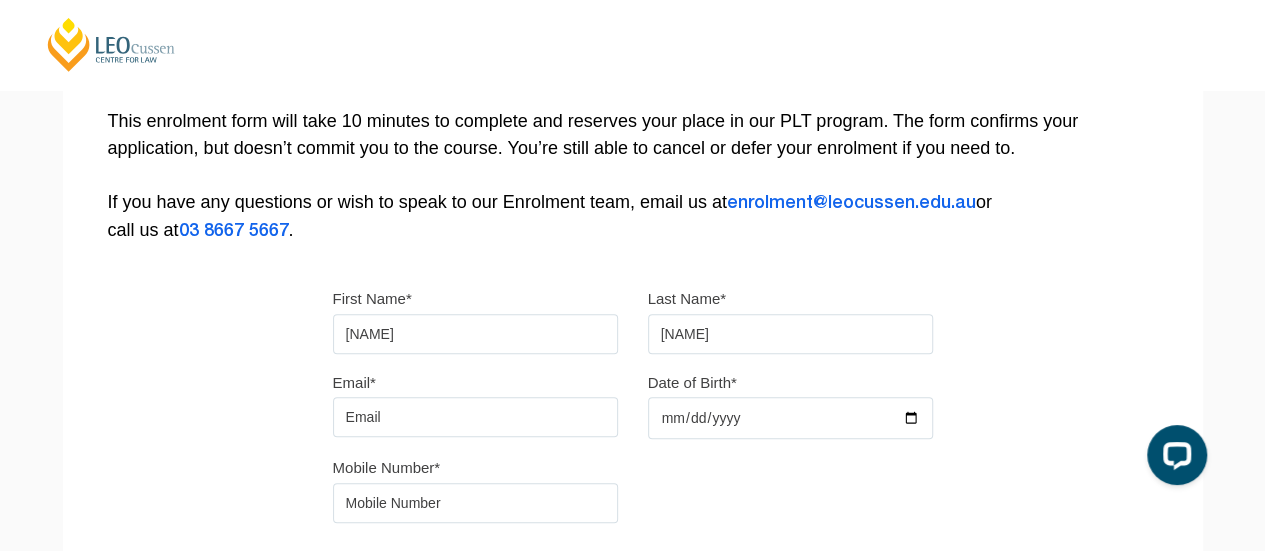 type on "[NAME]" 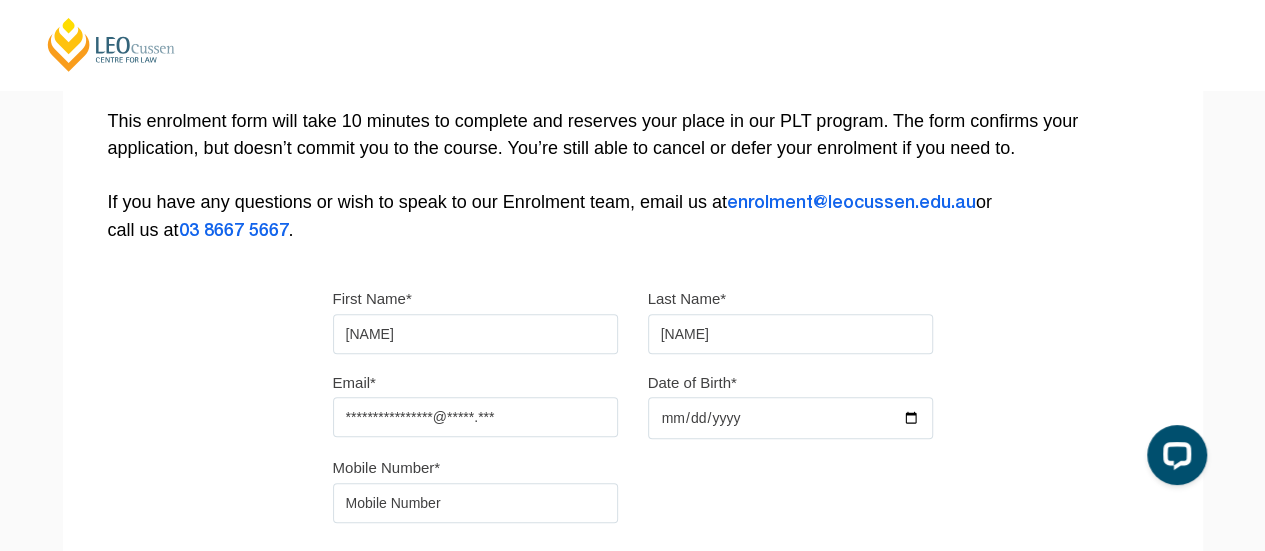 type on "**********" 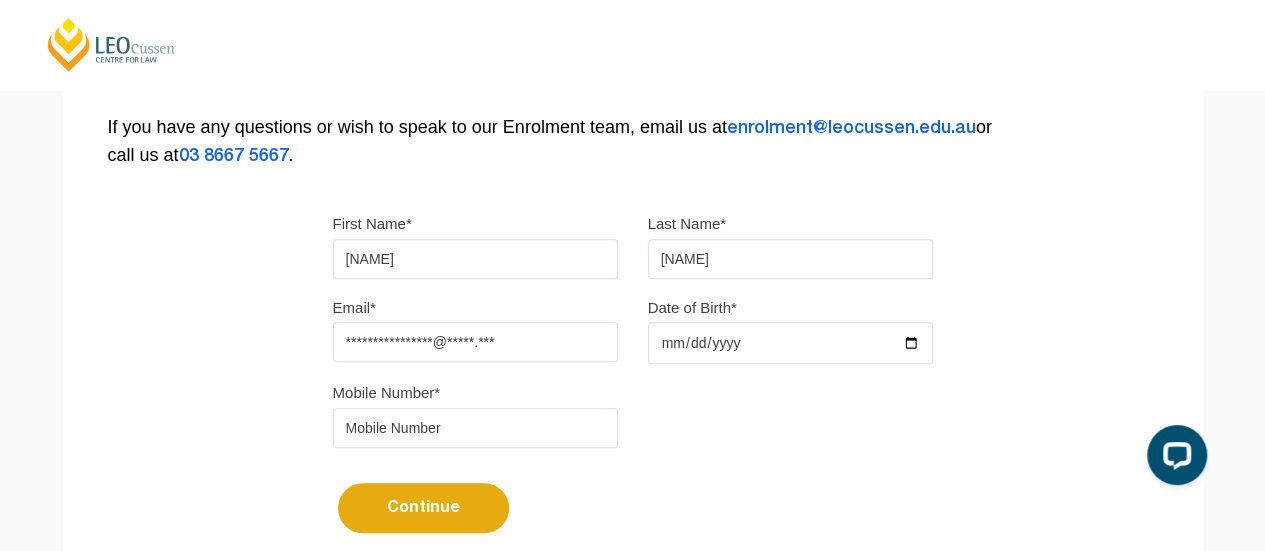scroll, scrollTop: 600, scrollLeft: 0, axis: vertical 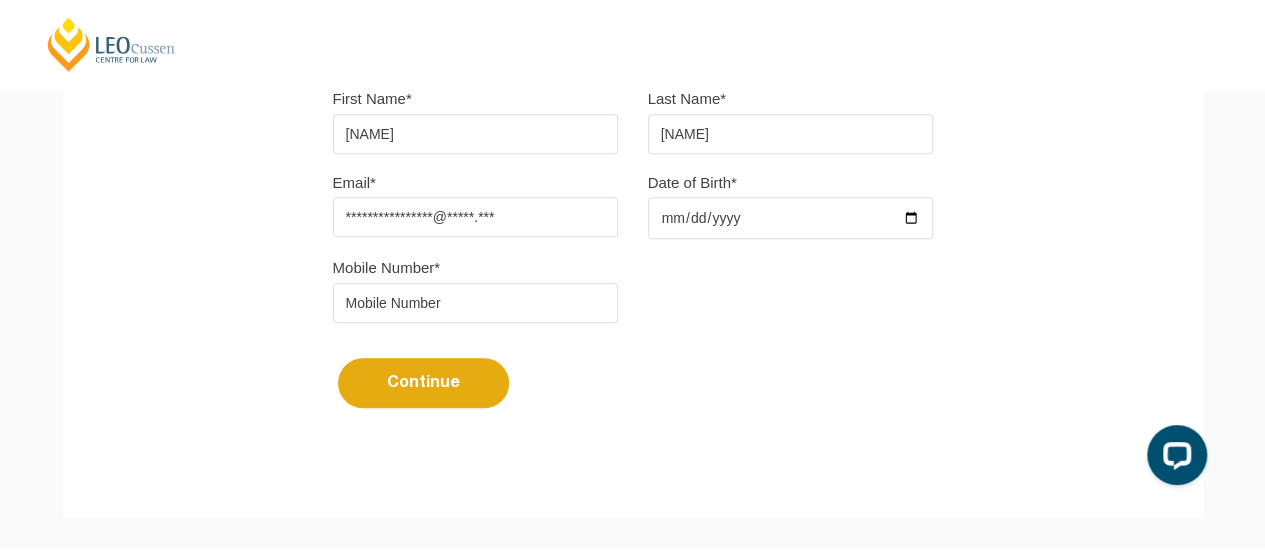 click at bounding box center (475, 303) 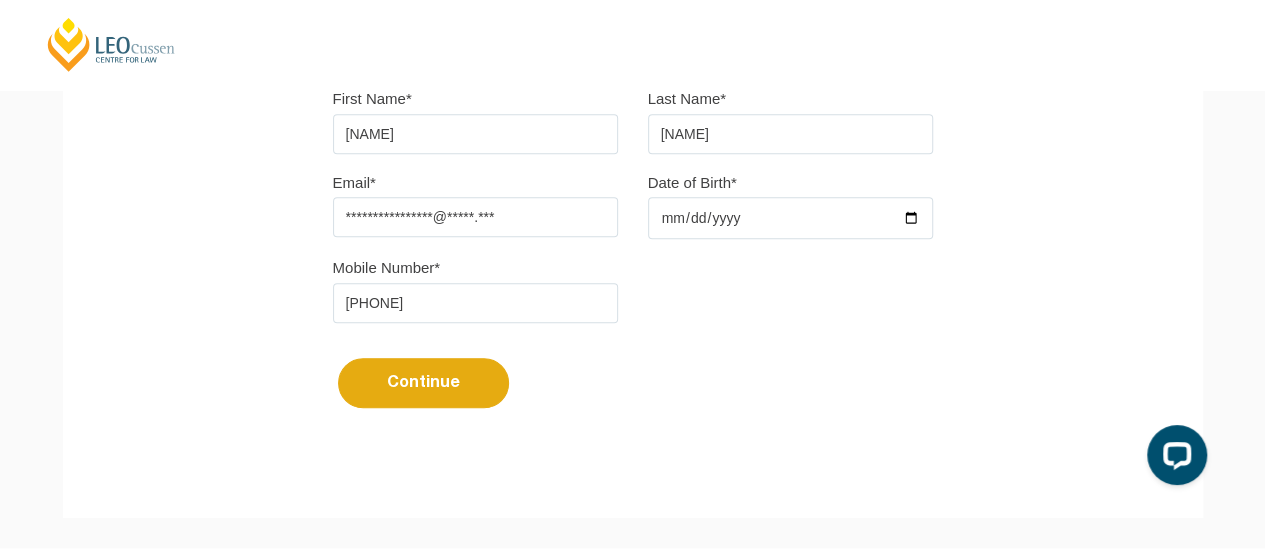 type on "[PHONE]" 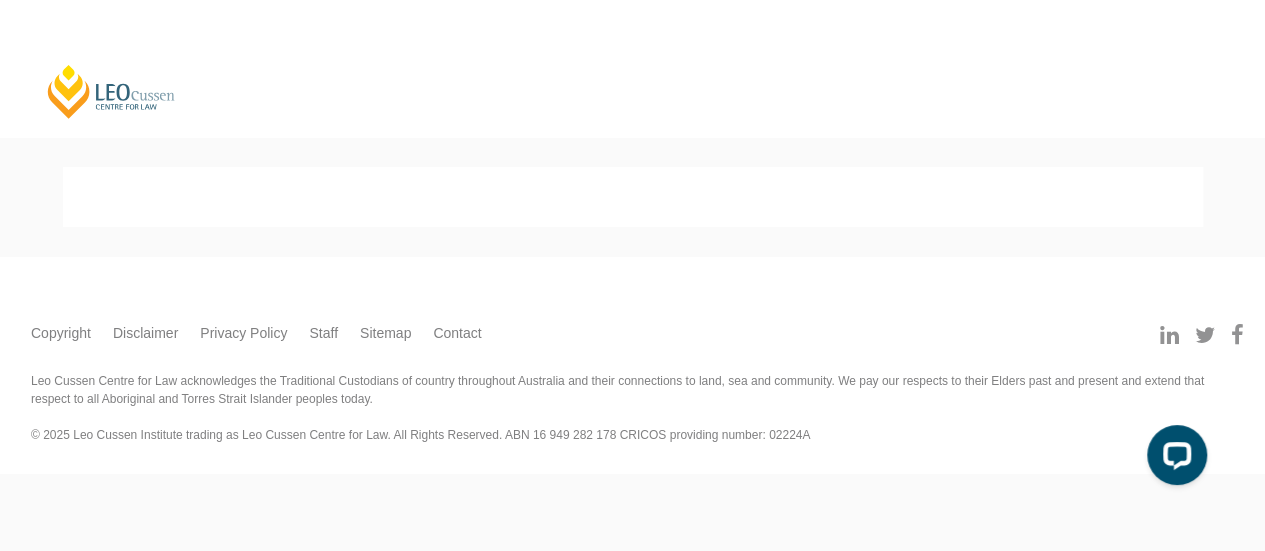 scroll, scrollTop: 0, scrollLeft: 0, axis: both 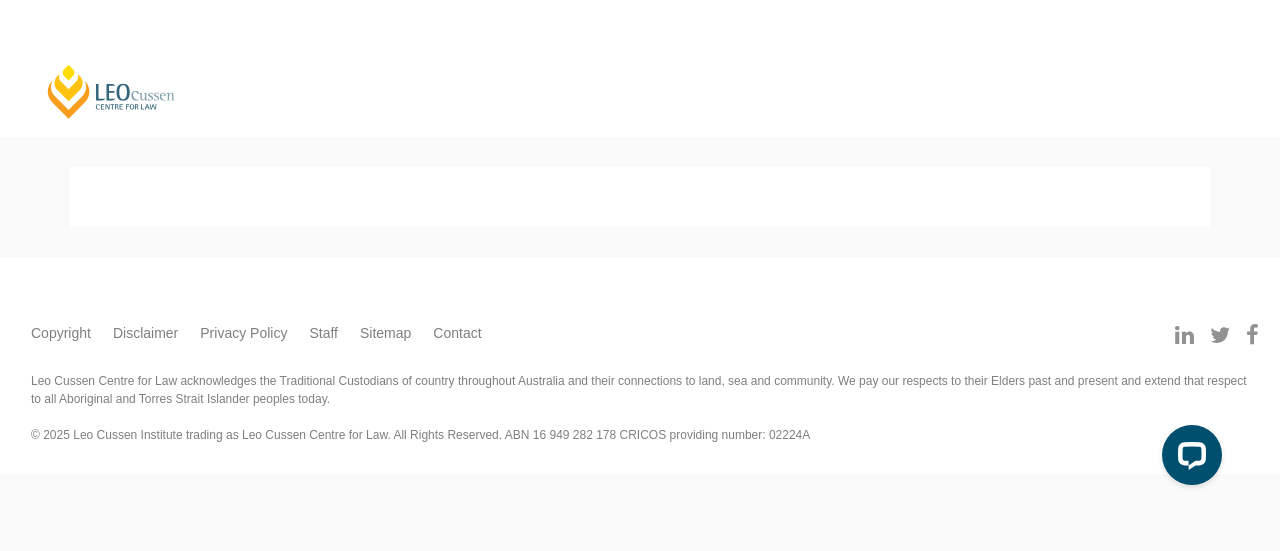 select 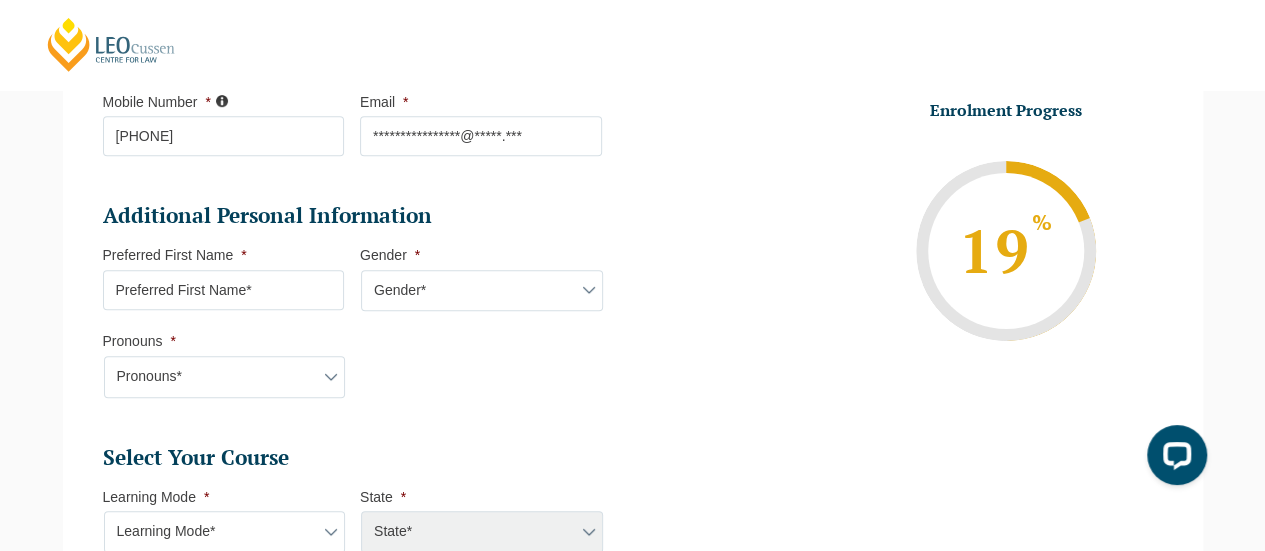 scroll, scrollTop: 573, scrollLeft: 0, axis: vertical 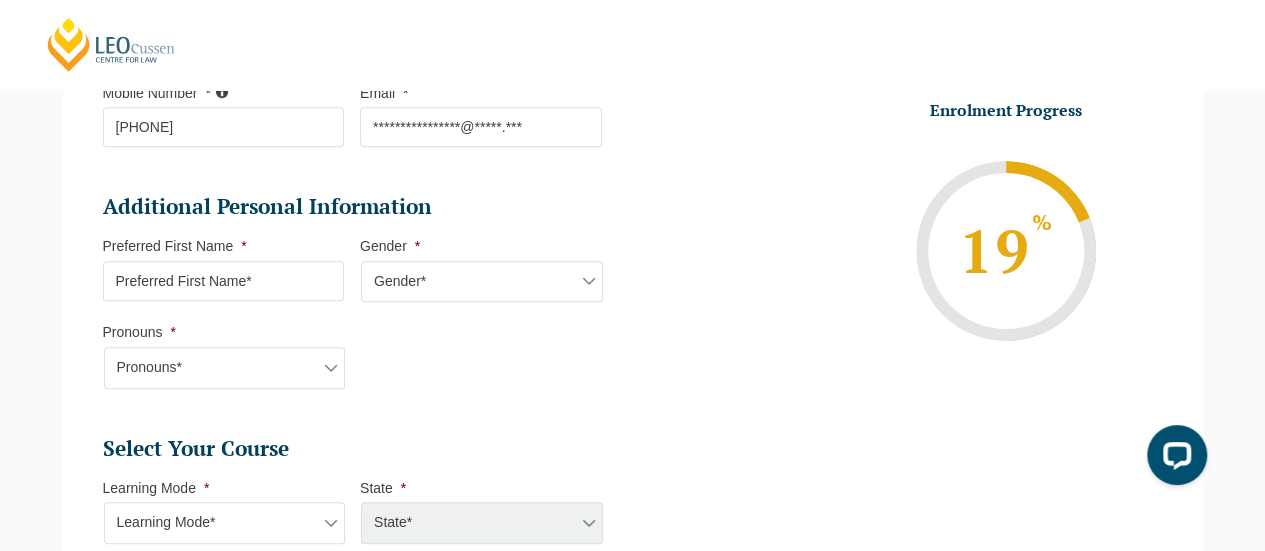 click on "Preferred First Name *" at bounding box center (224, 281) 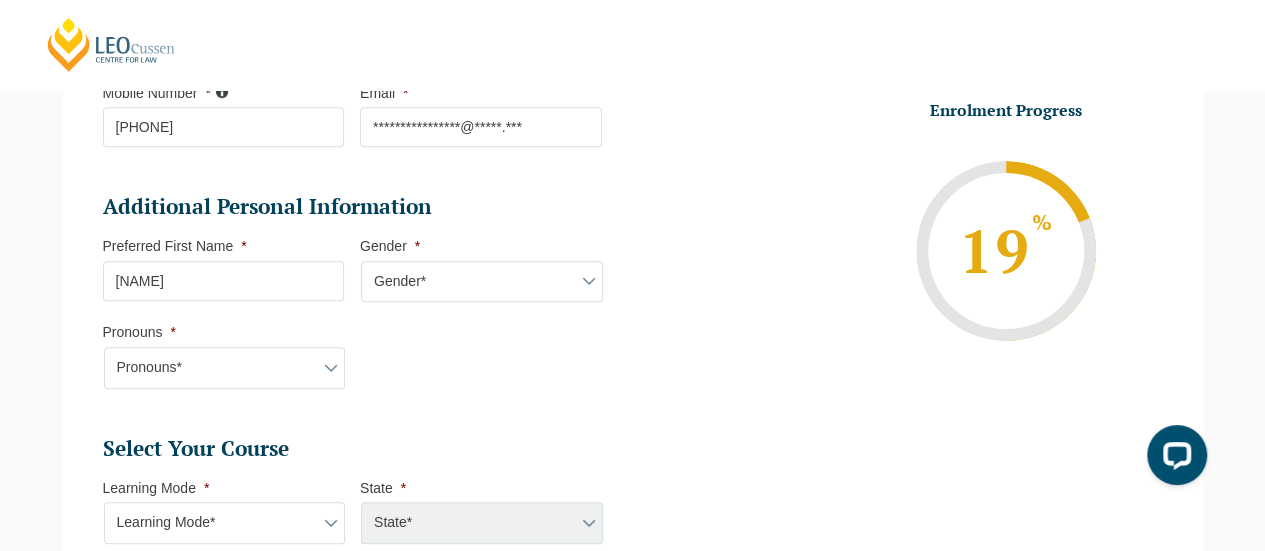 type on "[NAME]" 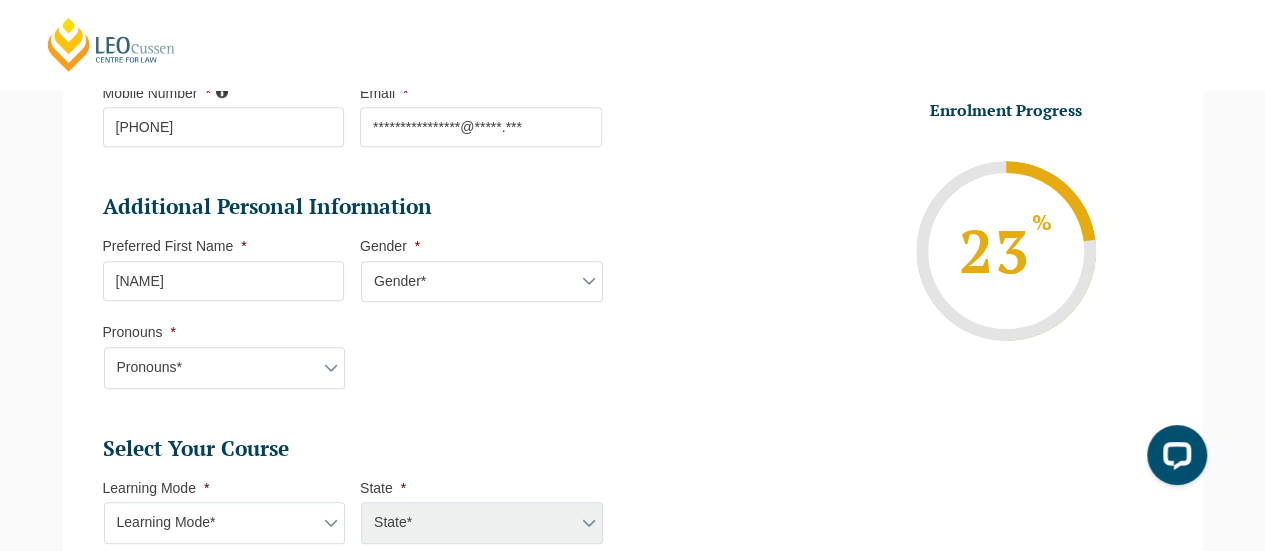select on "Female" 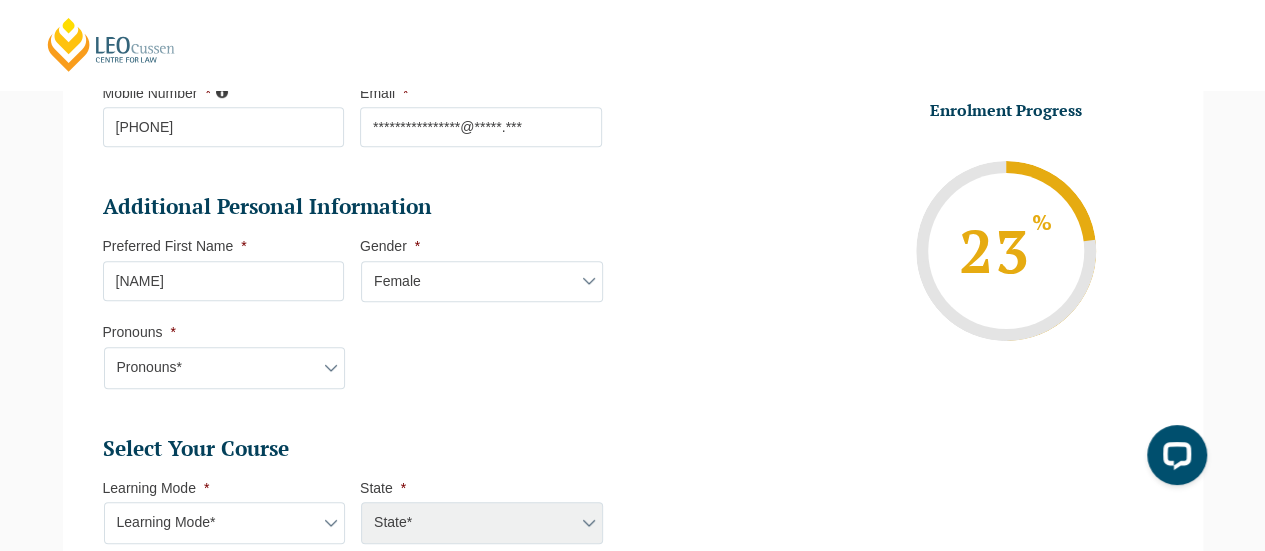click on "Gender* Male Female Nonbinary Intersex Prefer not to disclose Other" at bounding box center (482, 282) 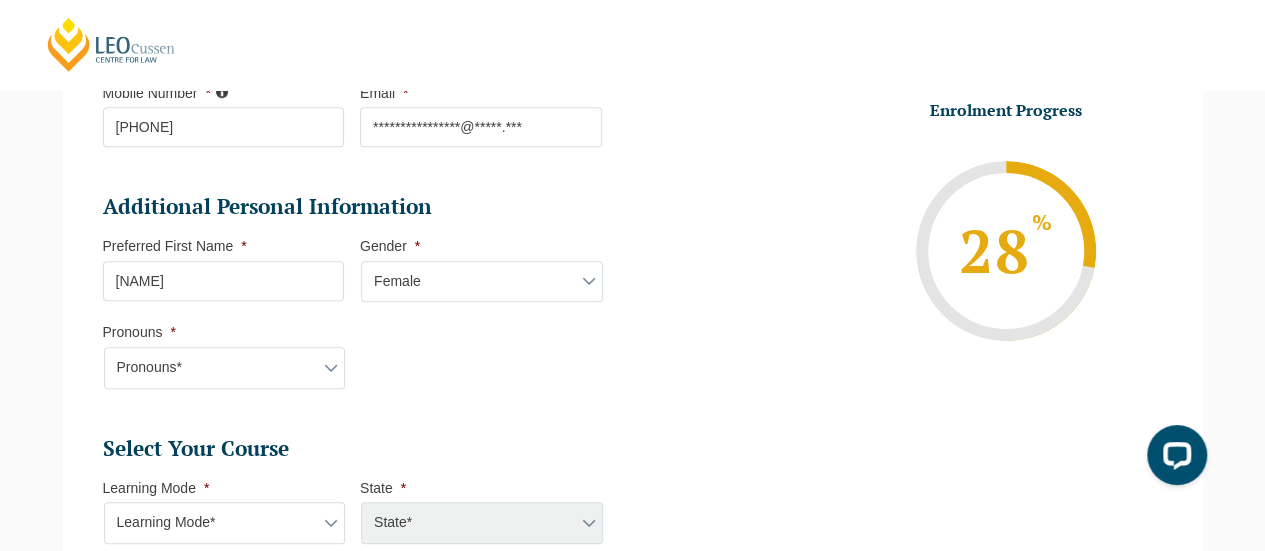 click on "Pronouns* She/Her/Hers He/Him/His They/Them/Theirs Other Prefer not to disclose" at bounding box center [225, 368] 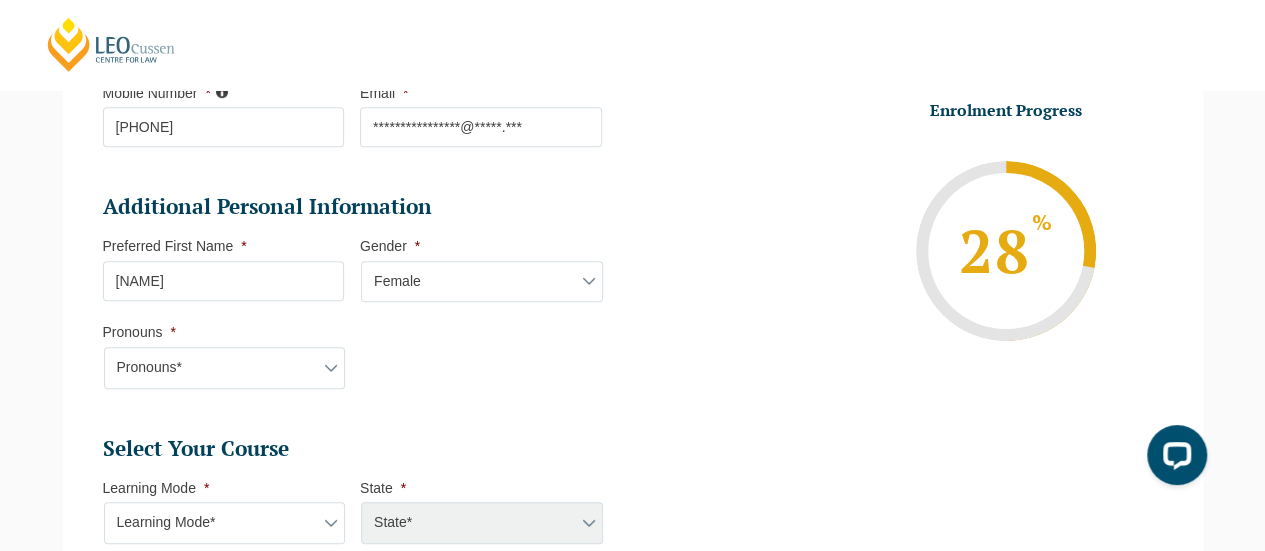 select on "She/Her/Hers" 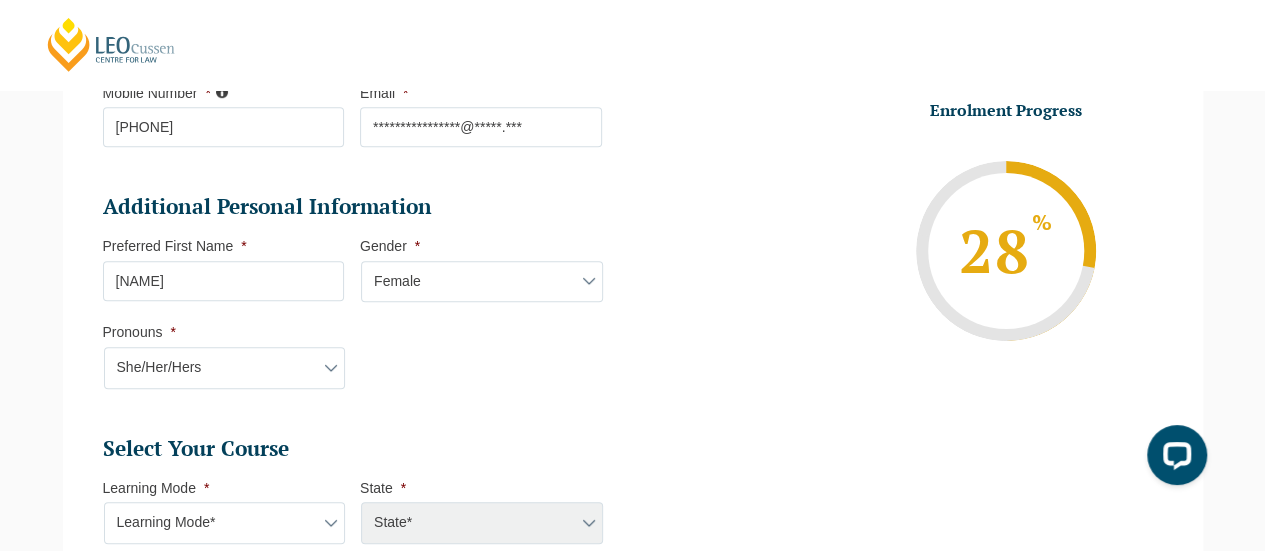 click on "Pronouns* She/Her/Hers He/Him/His They/Them/Theirs Other Prefer not to disclose" at bounding box center (225, 368) 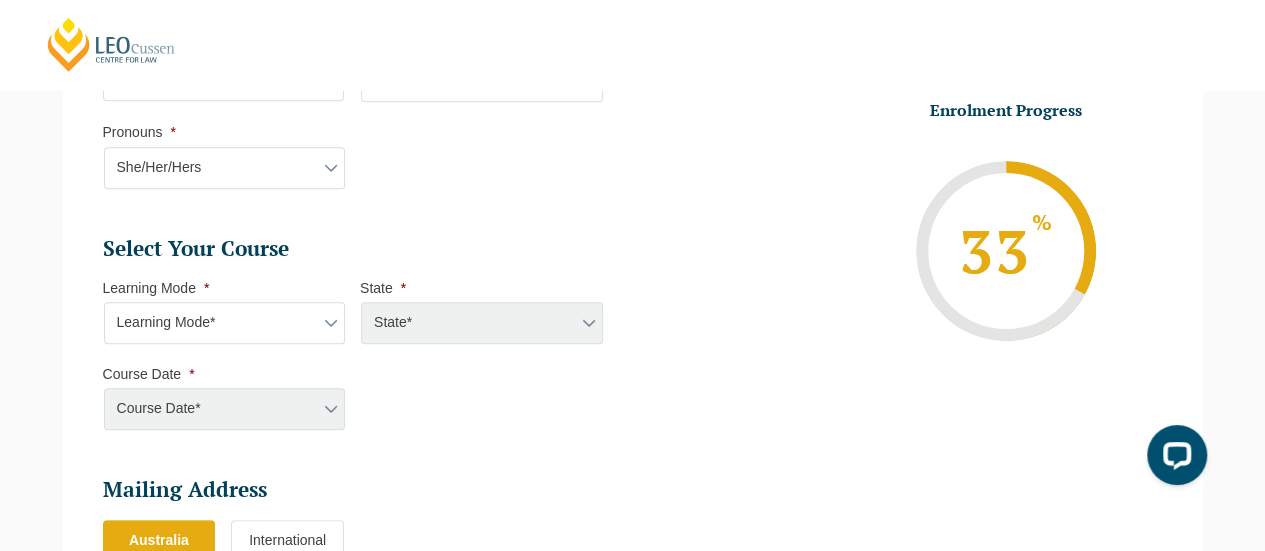 scroll, scrollTop: 873, scrollLeft: 0, axis: vertical 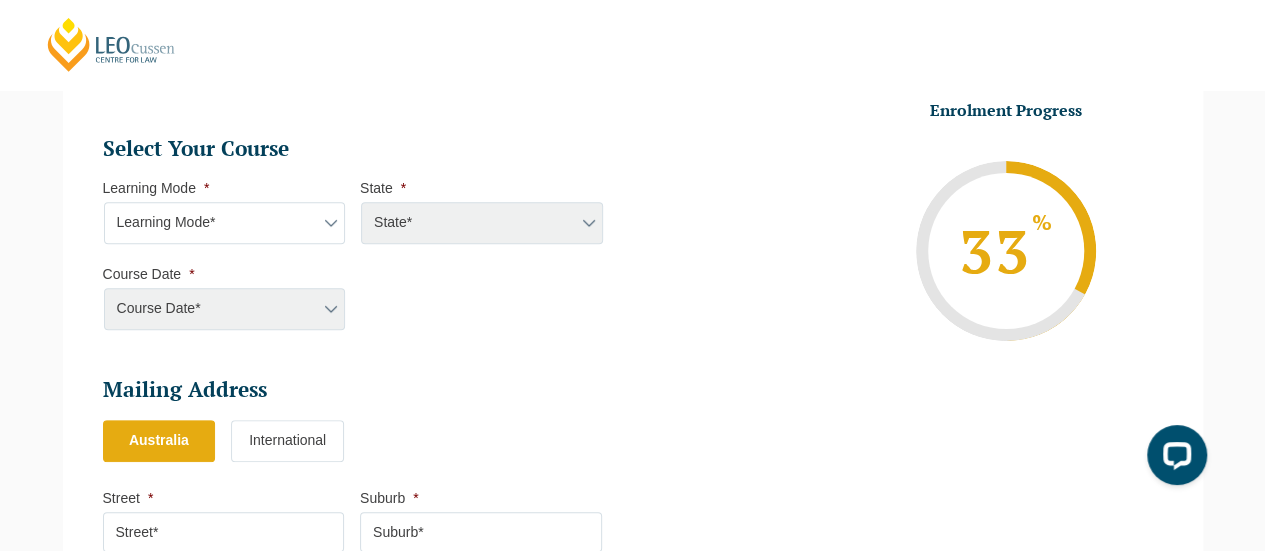 click on "Learning Mode* Online Full Time Learning Online Part Time Learning Blended Full Time Learning Blended Part Time Learning Onsite Full Time Learning" at bounding box center [225, 223] 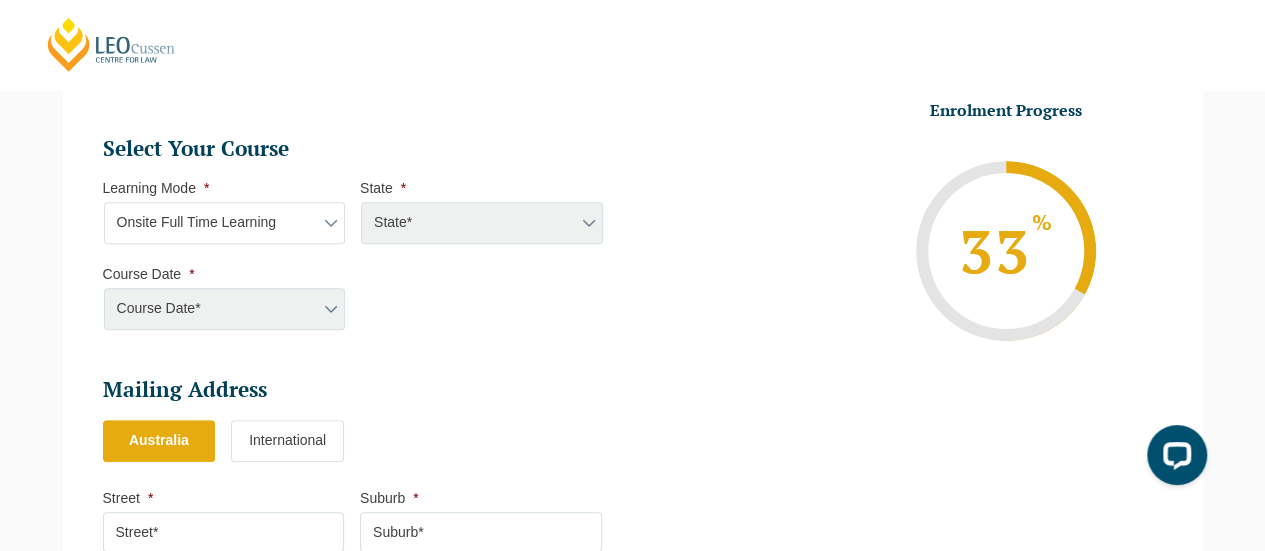 click on "Learning Mode* Online Full Time Learning Online Part Time Learning Blended Full Time Learning Blended Part Time Learning Onsite Full Time Learning" at bounding box center (225, 223) 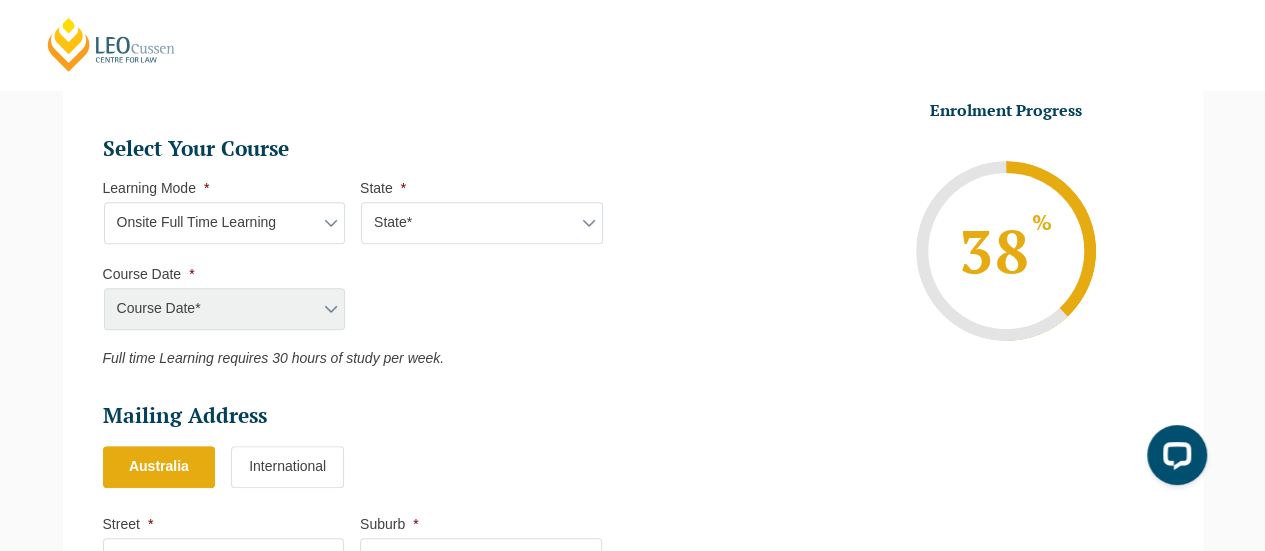 click on "State* VIC" at bounding box center (482, 223) 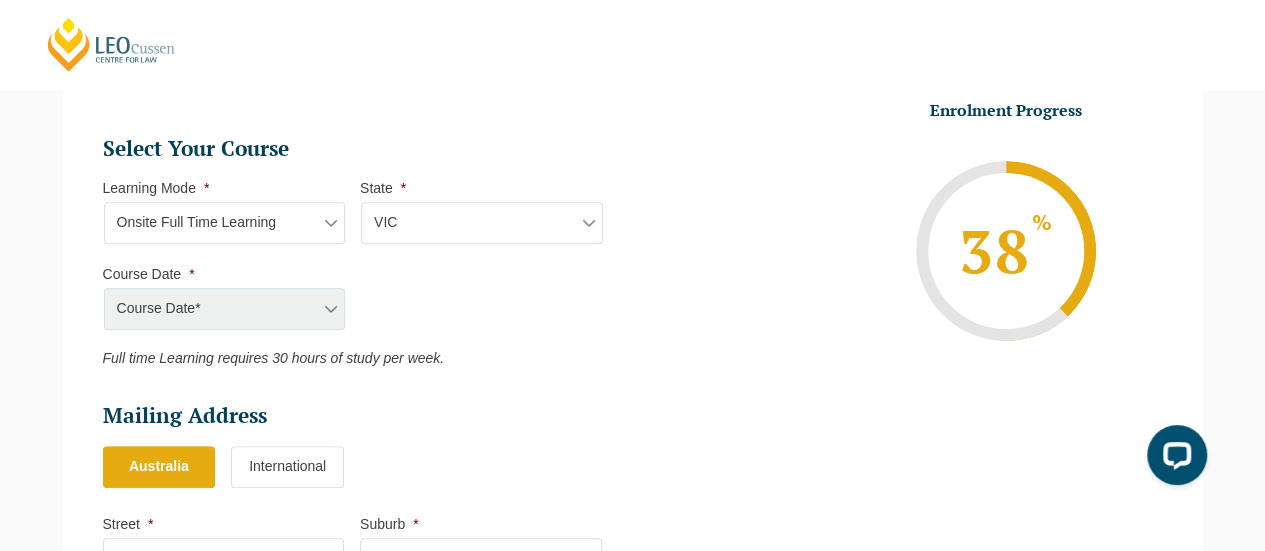 click on "State* VIC" at bounding box center (482, 223) 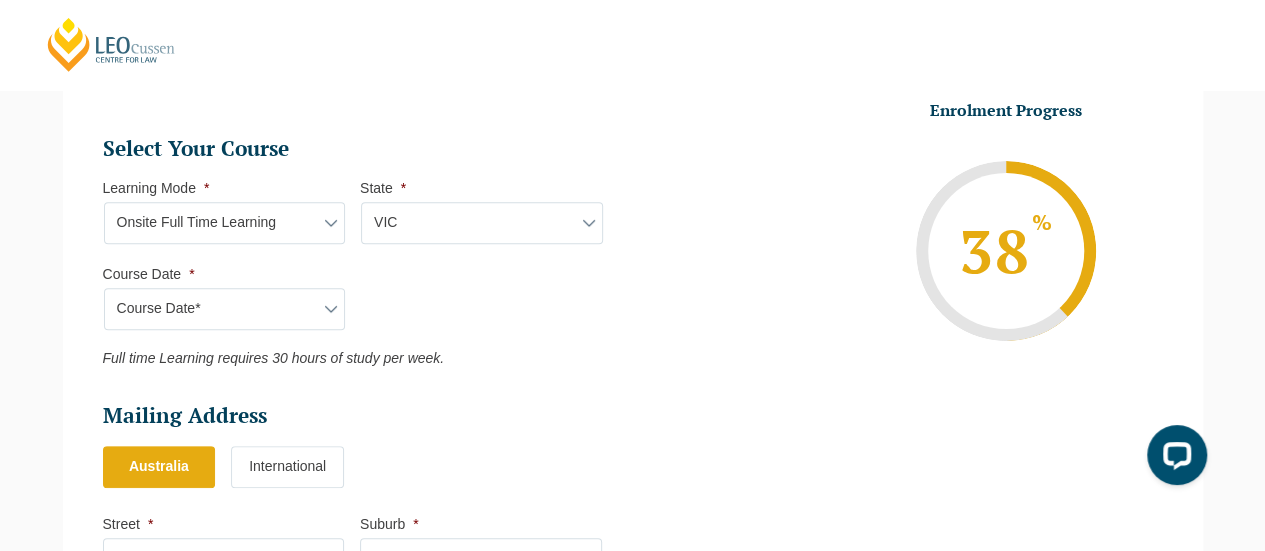 click on "Course Date* January 2026 (27-Jan-2026 to 12-Jun-2026) August 2026 (03-Aug-2026 to 18-Dec-2026)" at bounding box center [225, 309] 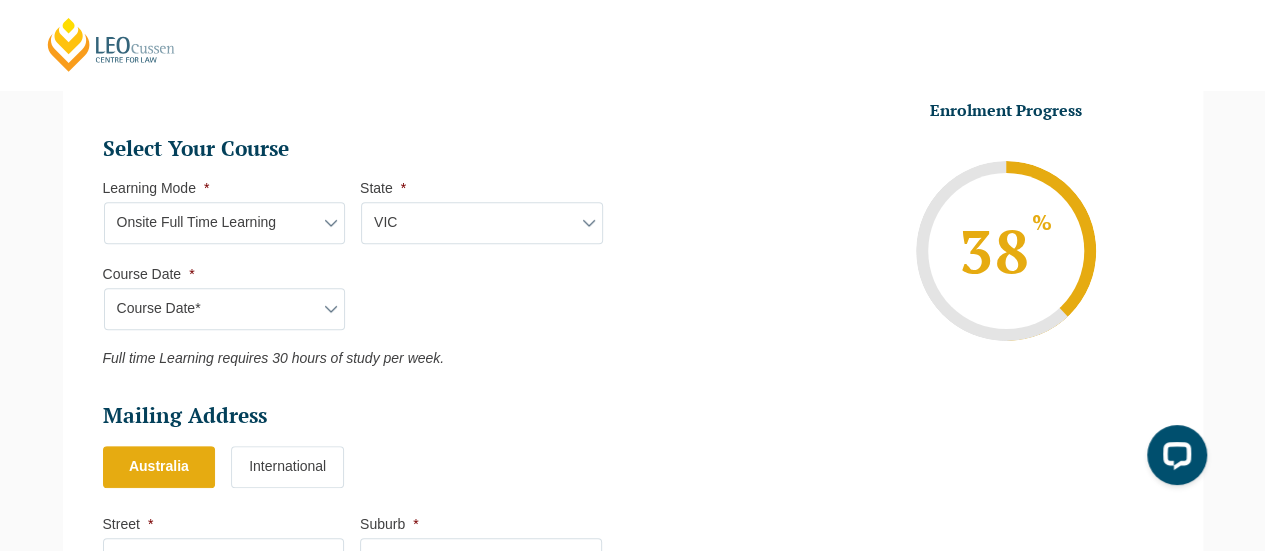 select on "August 2026 (03-Aug-2026 to 18-Dec-2026)" 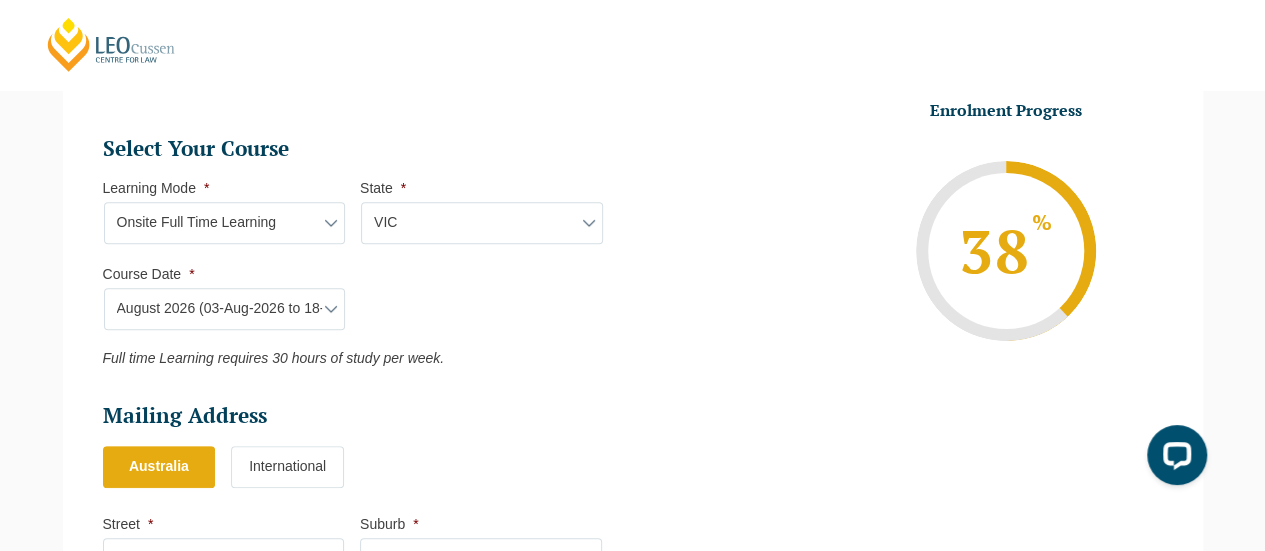 click on "Course Date* January 2026 (27-Jan-2026 to 12-Jun-2026) August 2026 (03-Aug-2026 to 18-Dec-2026)" at bounding box center (225, 309) 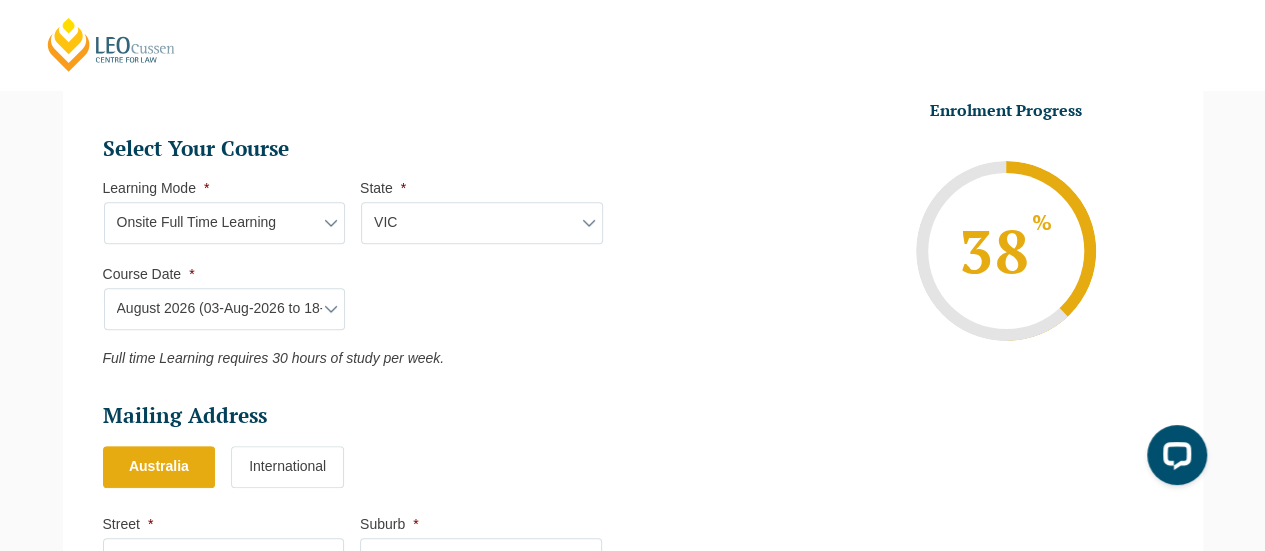 type on "Intake 08 August 2026 FT" 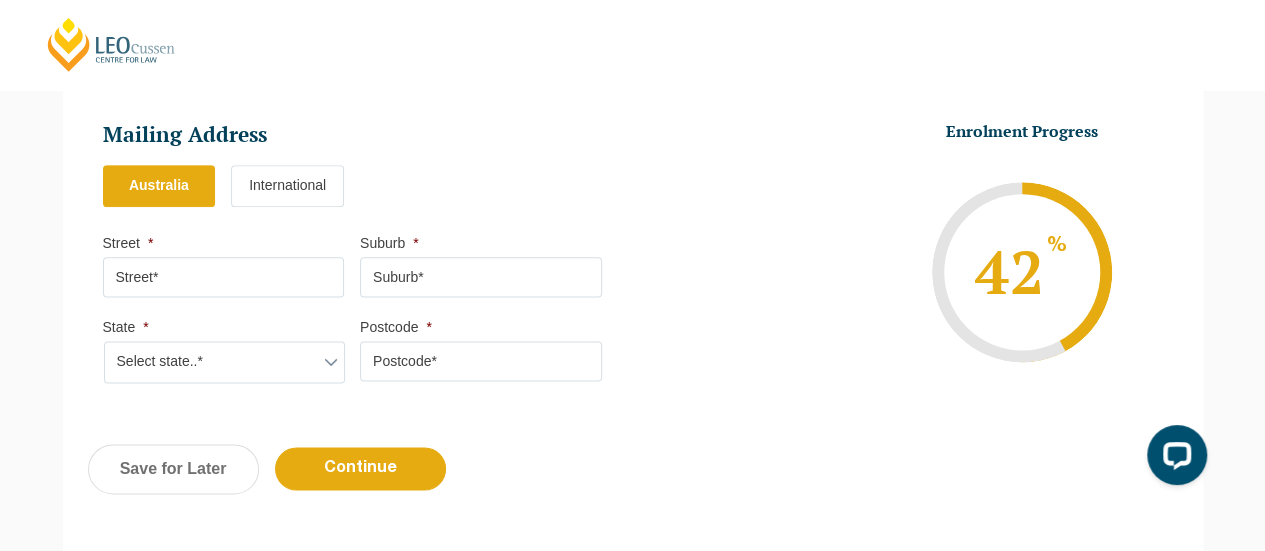 scroll, scrollTop: 1173, scrollLeft: 0, axis: vertical 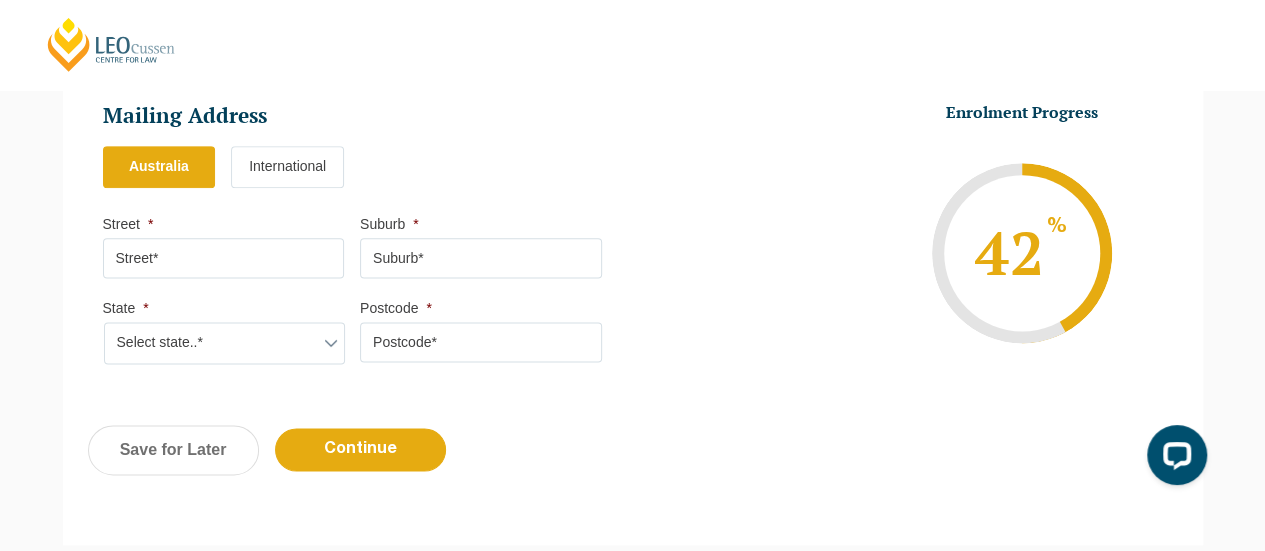 click on "Street *" at bounding box center [224, 258] 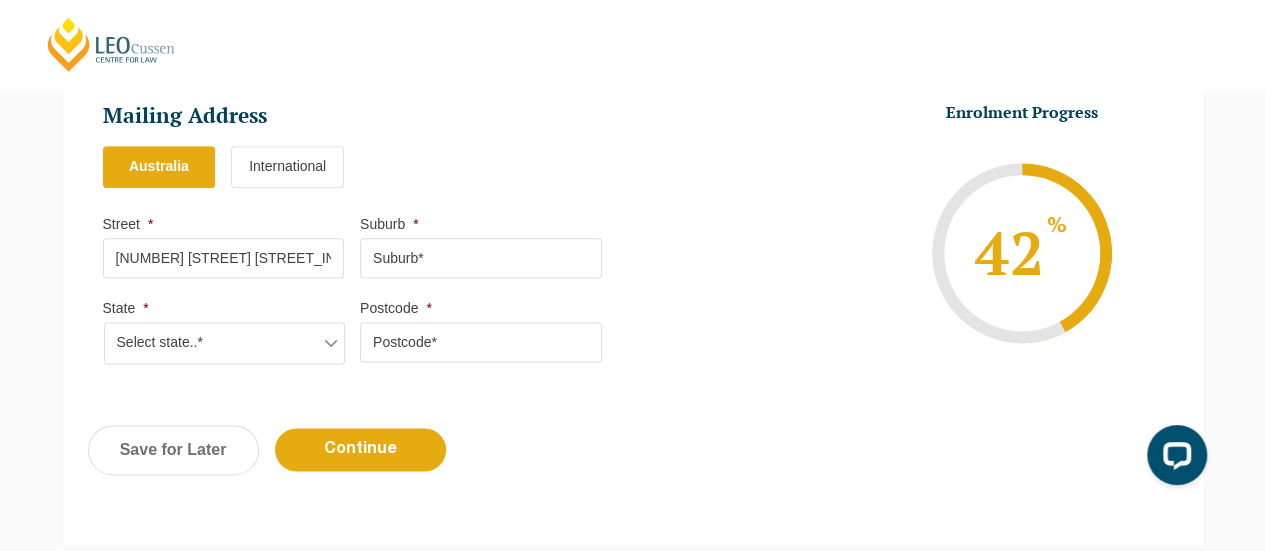 type on "[NUMBER] [STREET] [STREET_INITIAL]" 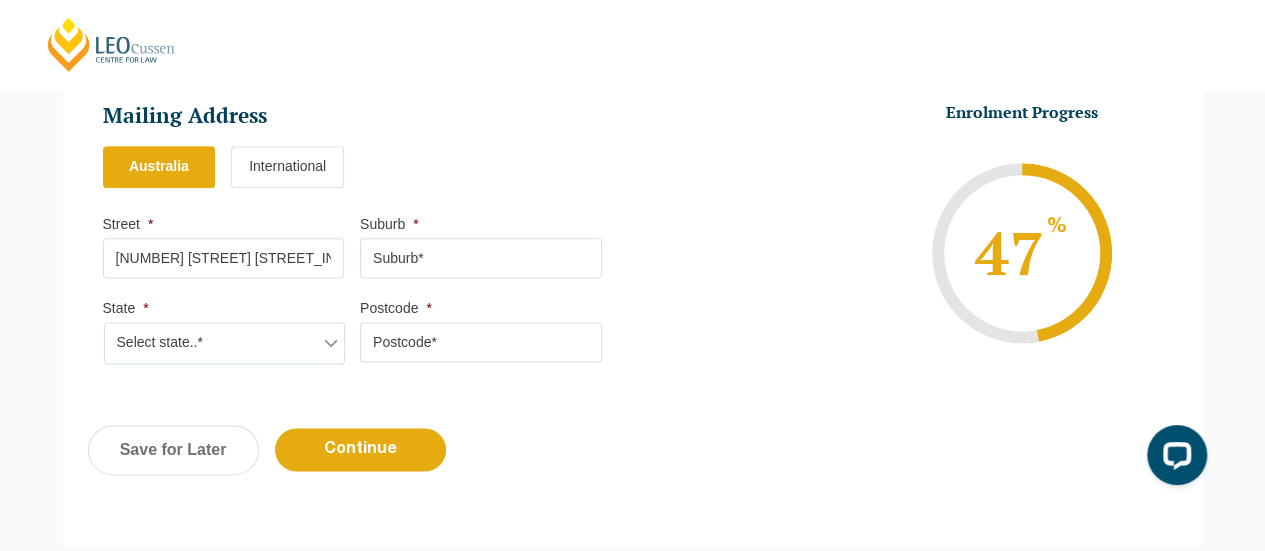 click on "Suburb *" at bounding box center (481, 258) 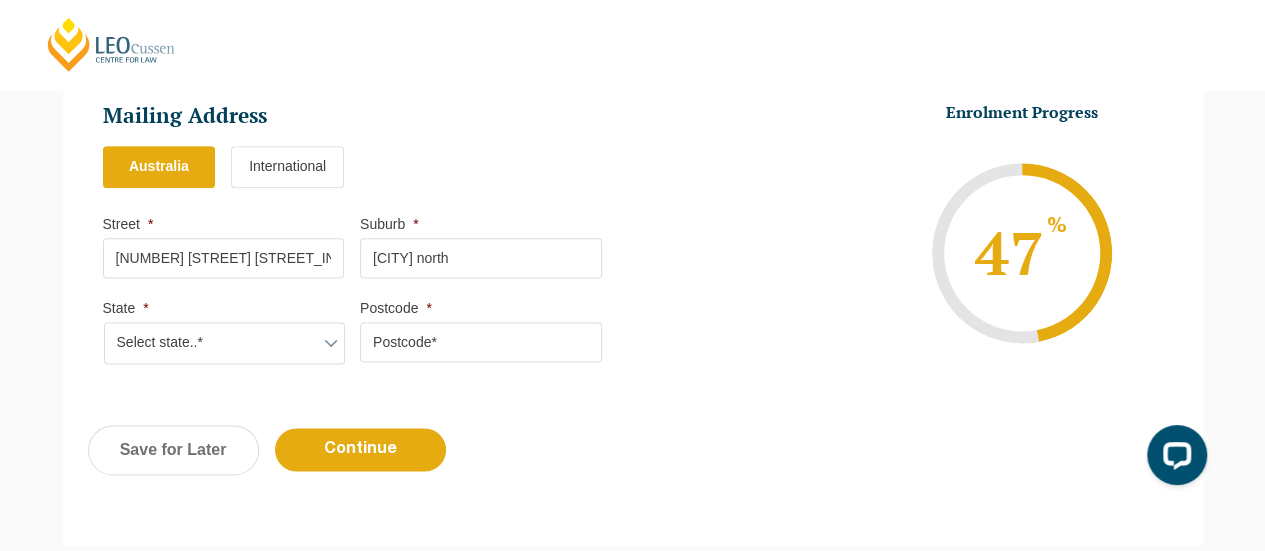 type on "[CITY] north" 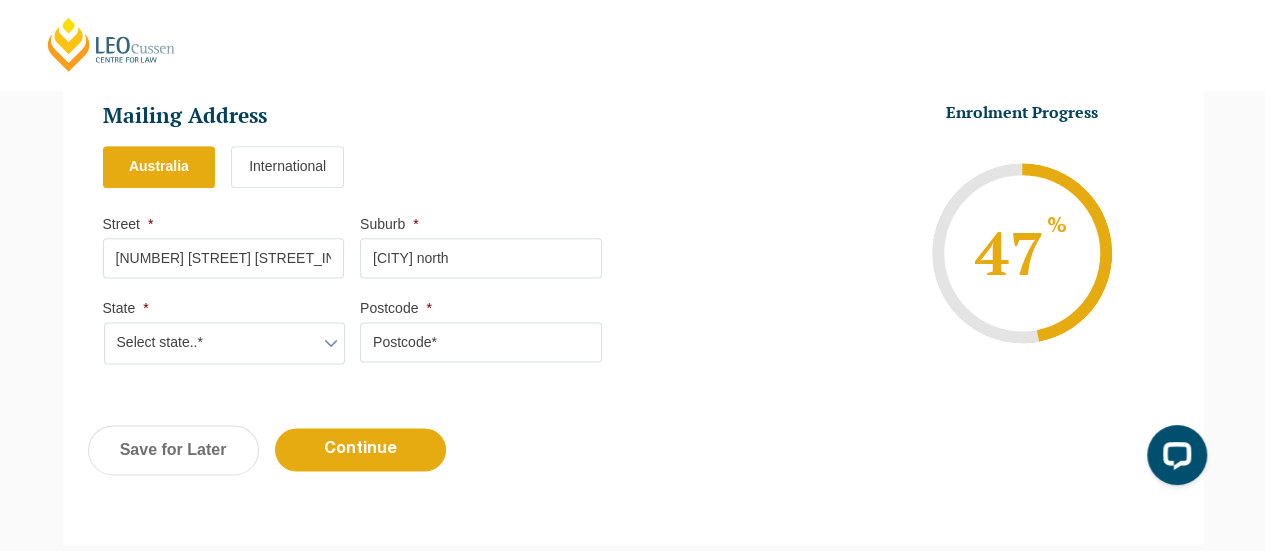 click on "Select state..* VIC WA QLD SA NSW NT ACT TAS" at bounding box center (225, 343) 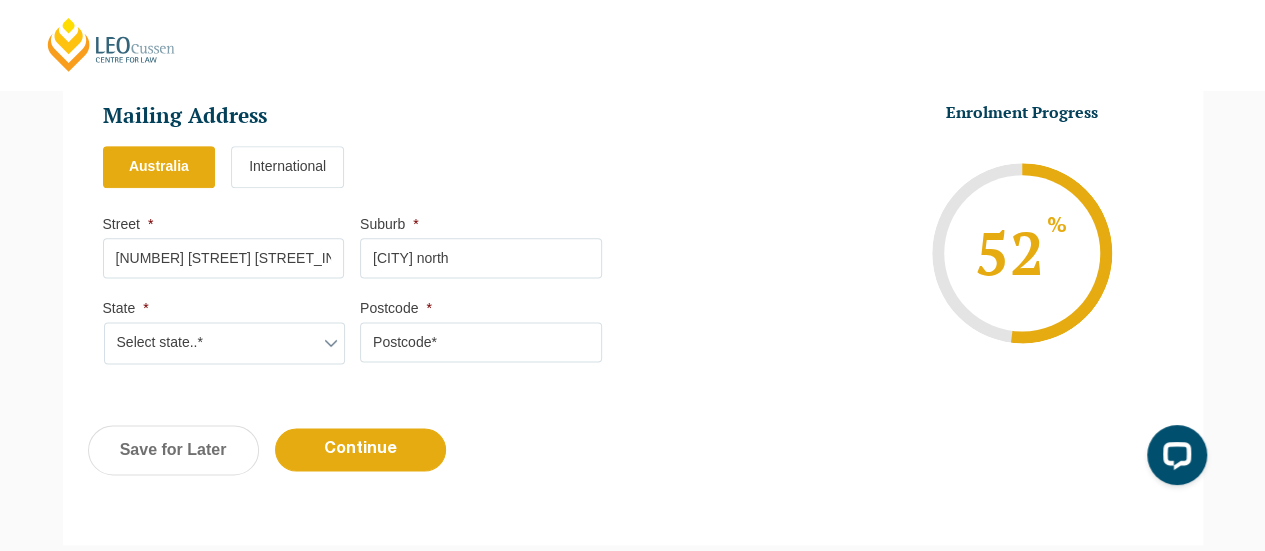 select on "VIC" 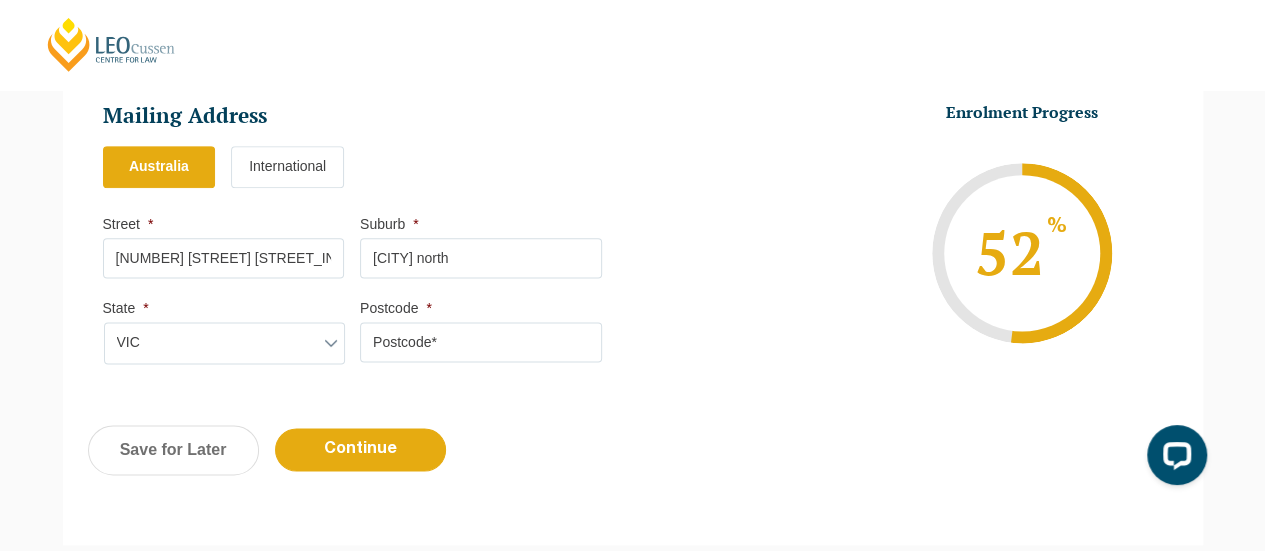 click on "Select state..* VIC WA QLD SA NSW NT ACT TAS" at bounding box center [225, 343] 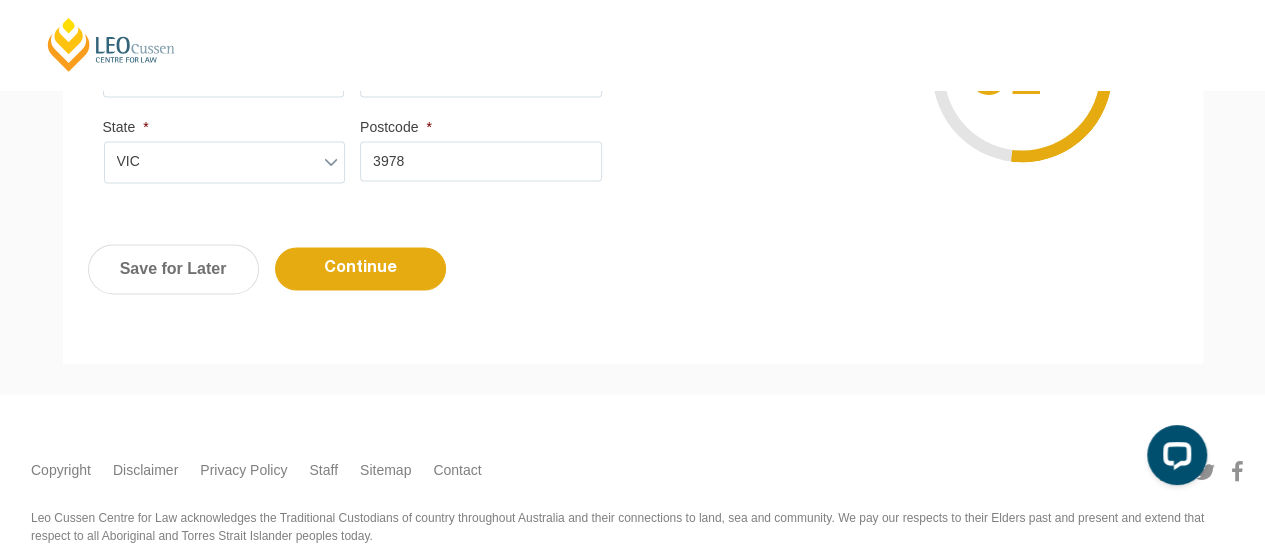 scroll, scrollTop: 1373, scrollLeft: 0, axis: vertical 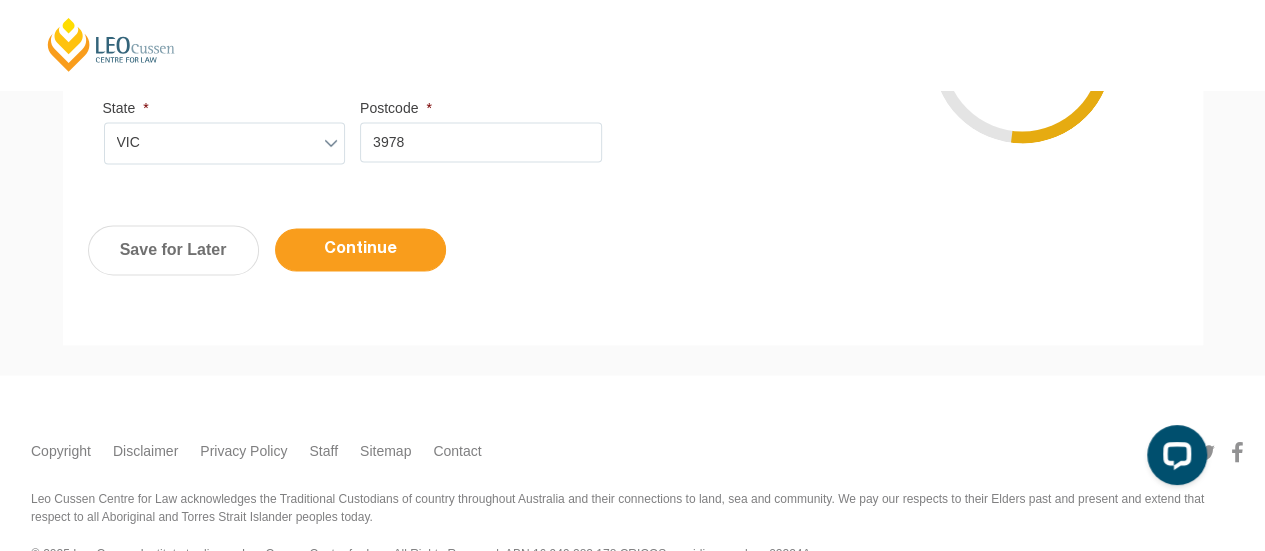 type on "3978" 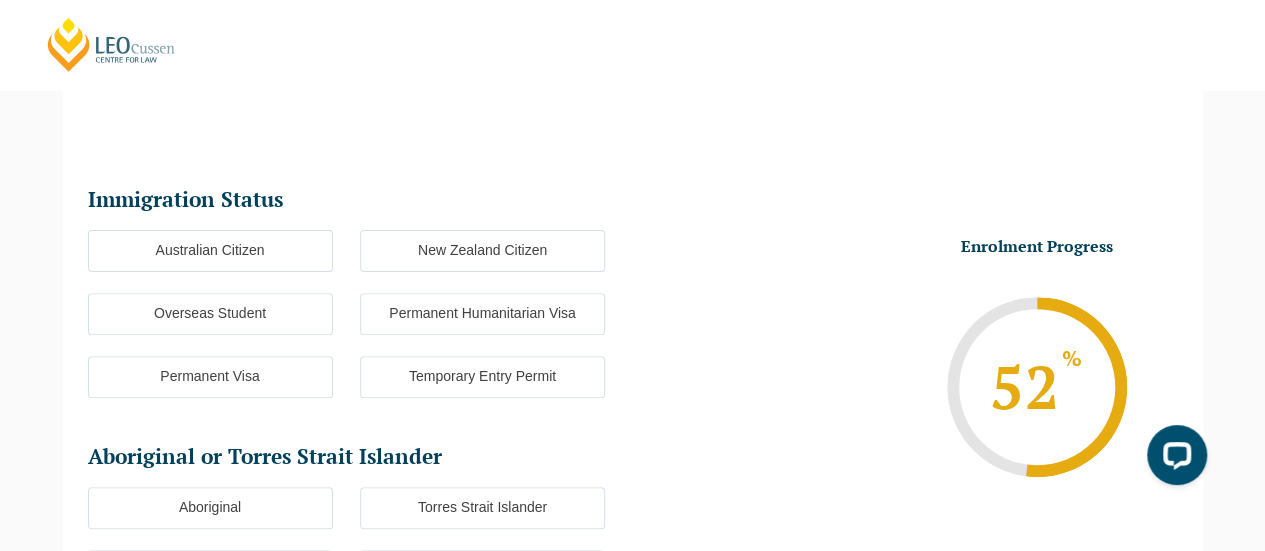 scroll, scrollTop: 172, scrollLeft: 0, axis: vertical 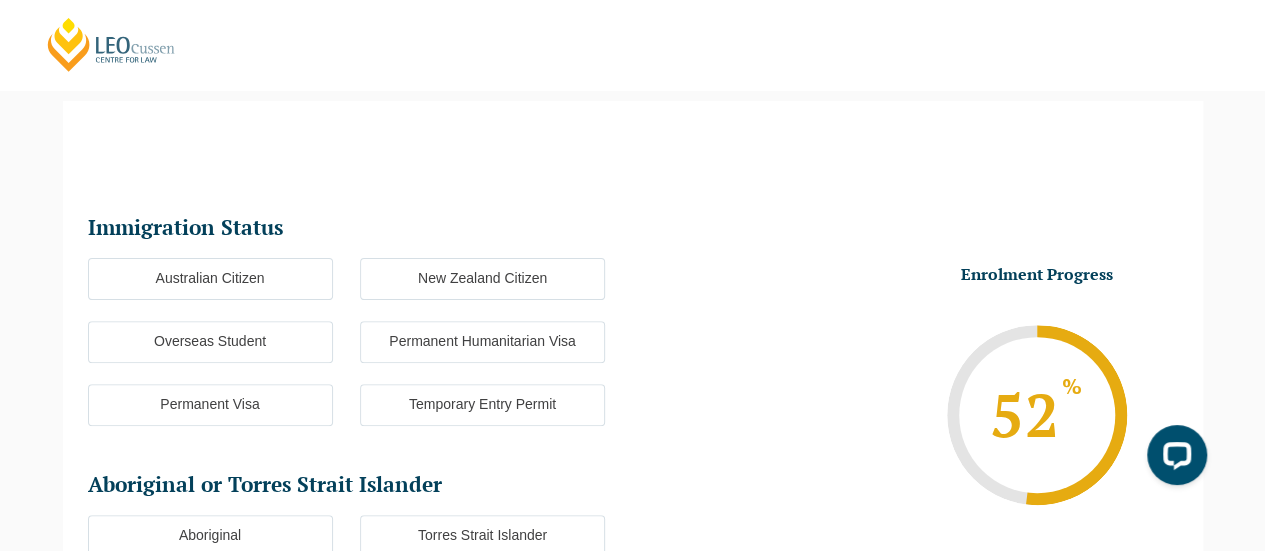 click on "Australian Citizen" at bounding box center [210, 279] 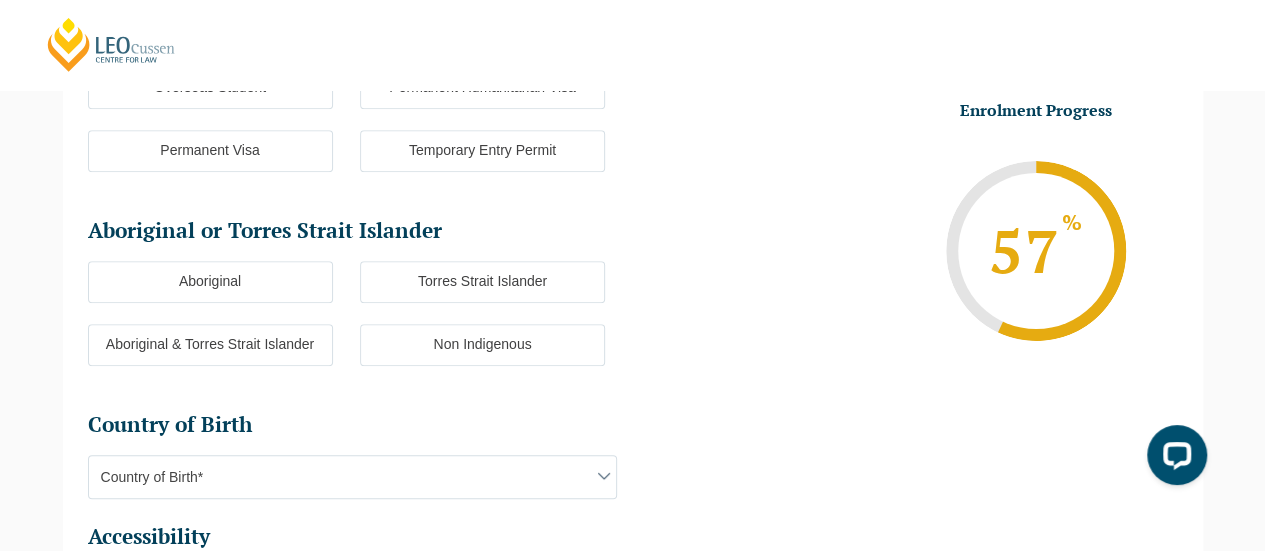 scroll, scrollTop: 472, scrollLeft: 0, axis: vertical 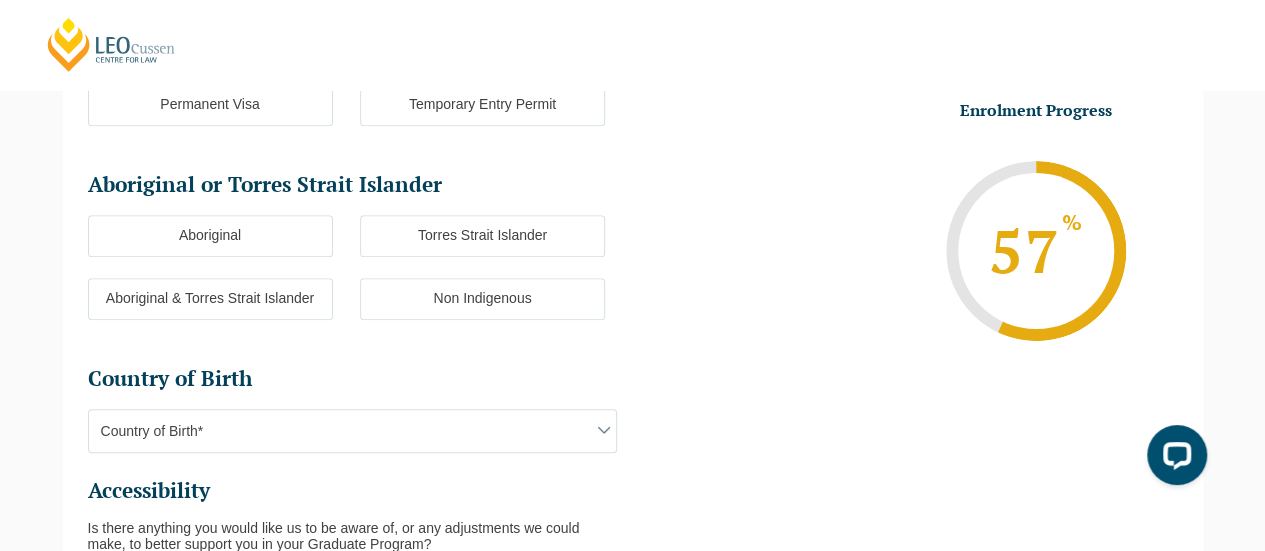 click on "Non Indigenous" at bounding box center (482, 299) 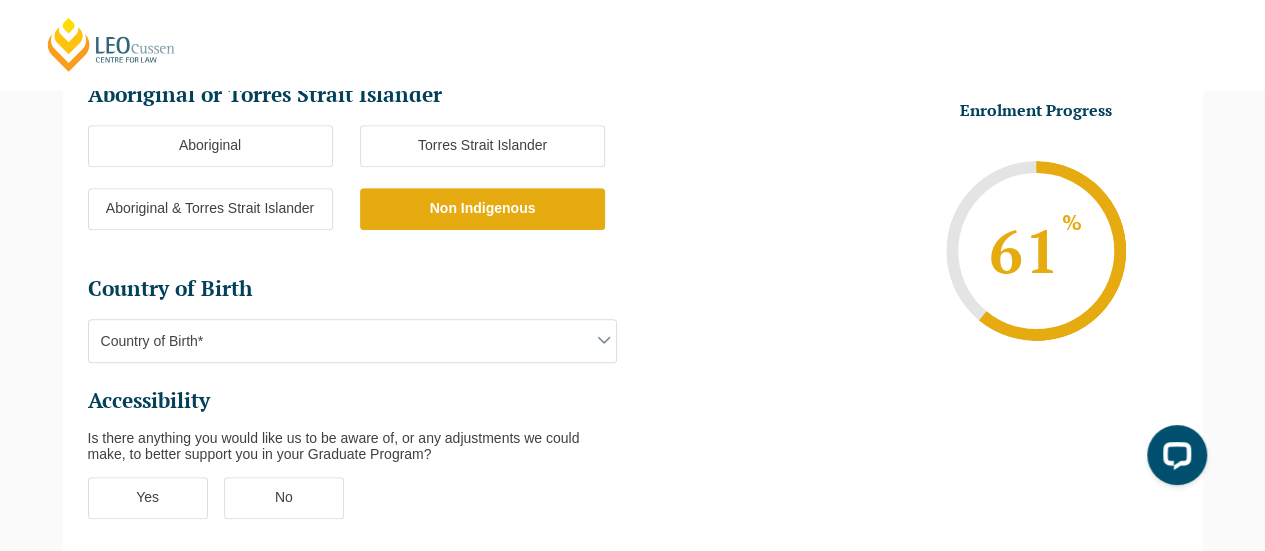 scroll, scrollTop: 672, scrollLeft: 0, axis: vertical 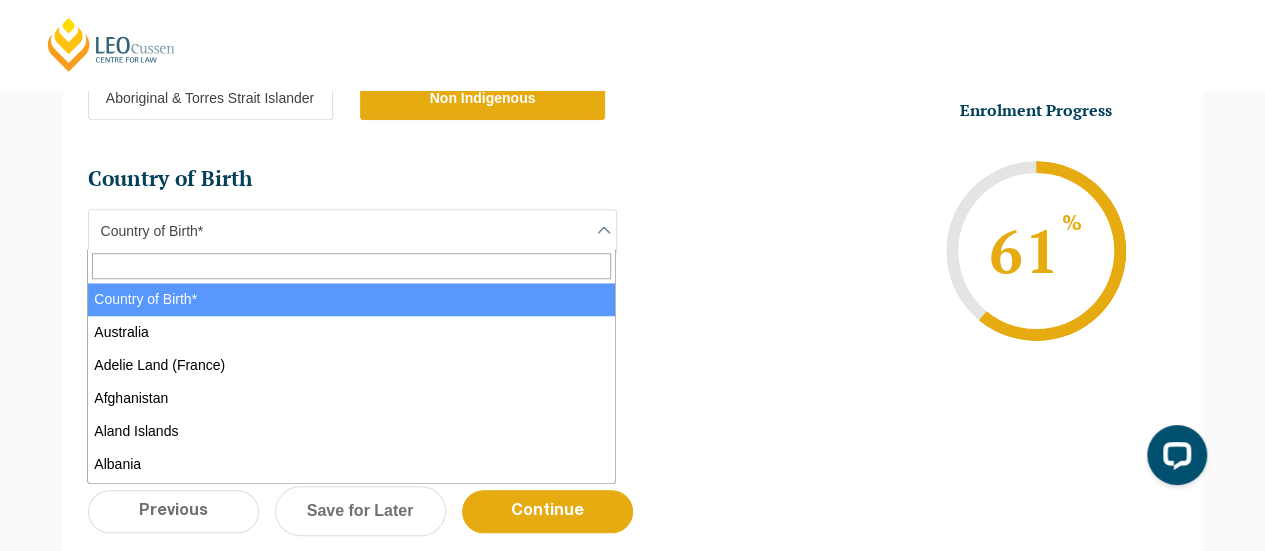 click on "Country of Birth*" at bounding box center (352, 231) 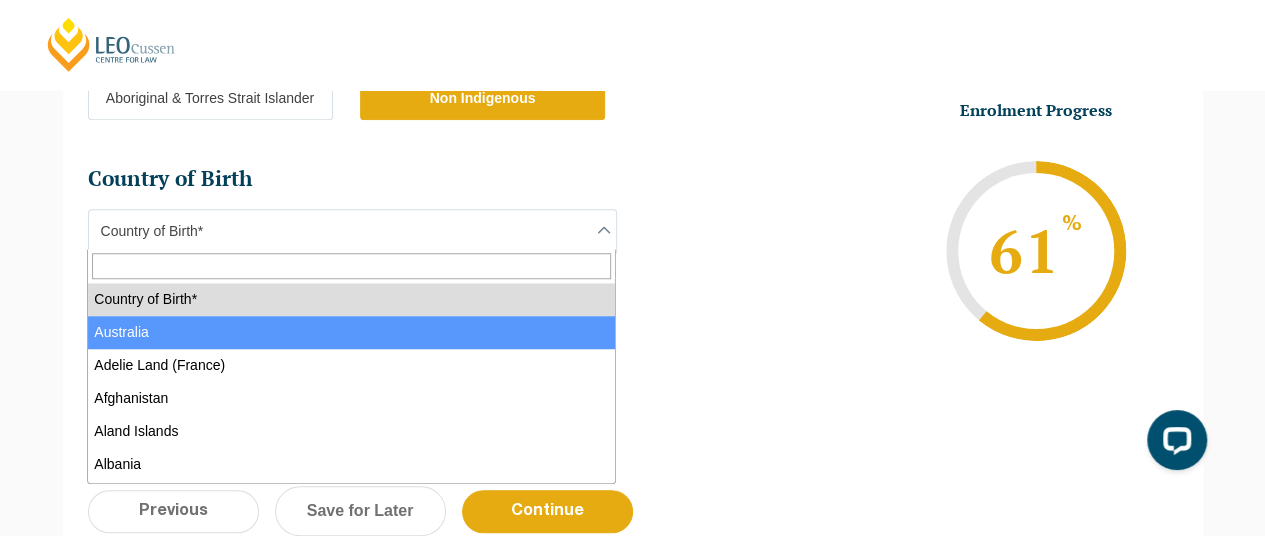 select on "Australia 1101" 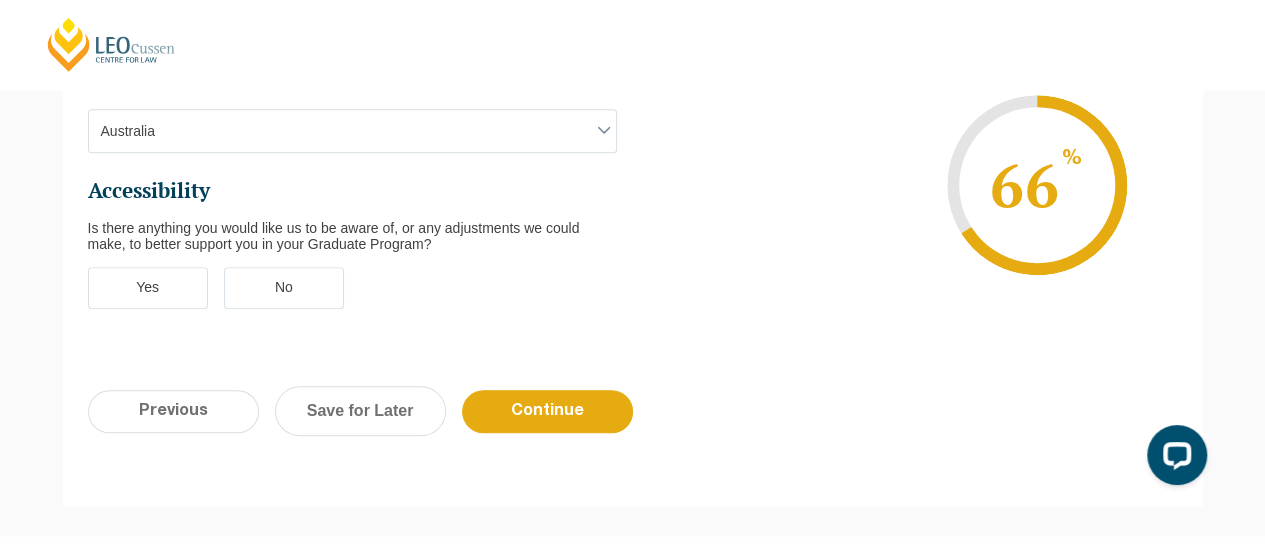 scroll, scrollTop: 872, scrollLeft: 0, axis: vertical 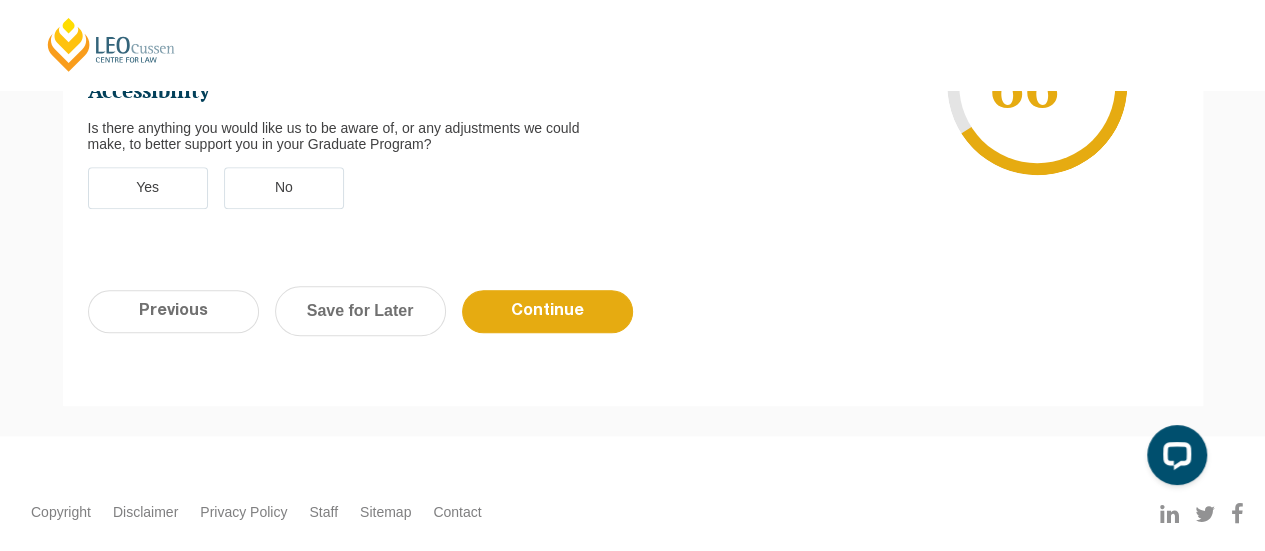 click on "Yes" at bounding box center (148, 188) 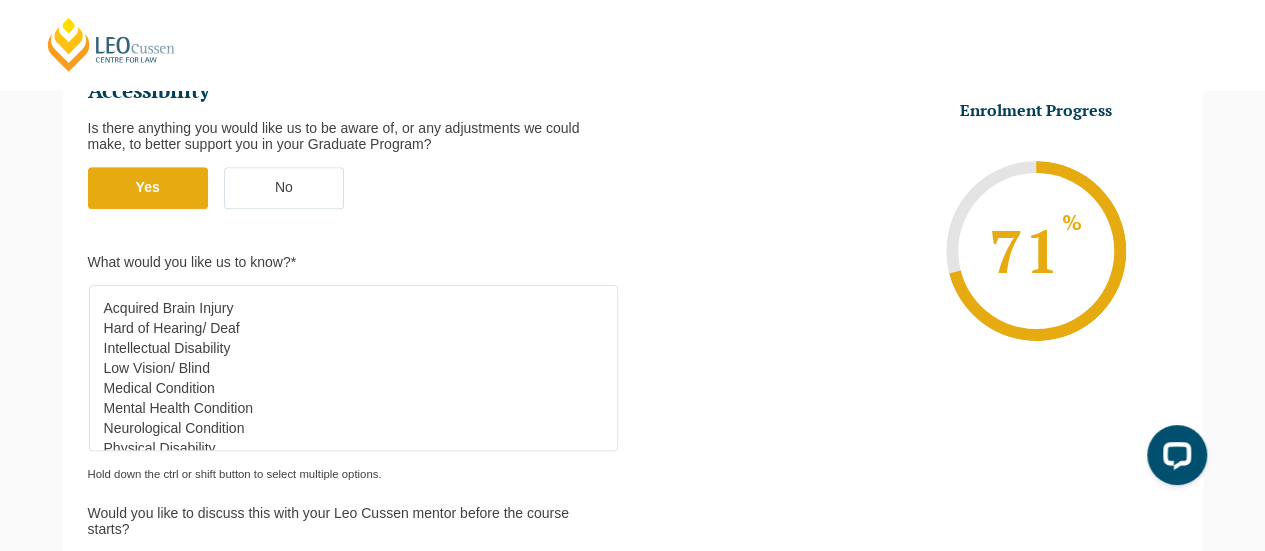 scroll, scrollTop: 40, scrollLeft: 0, axis: vertical 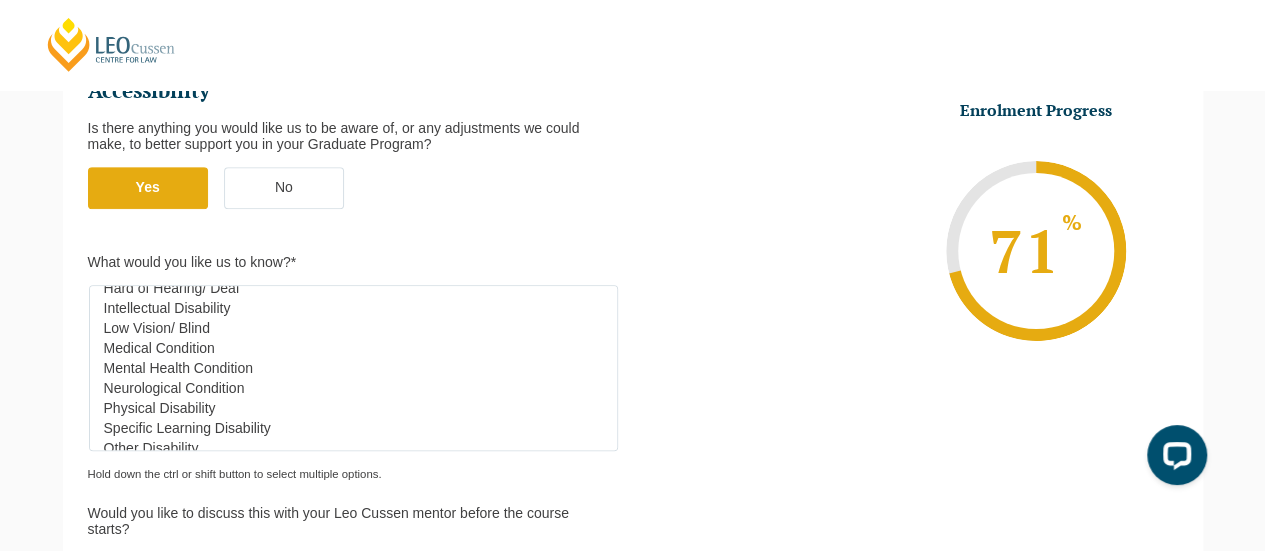 select on "Medical Condition" 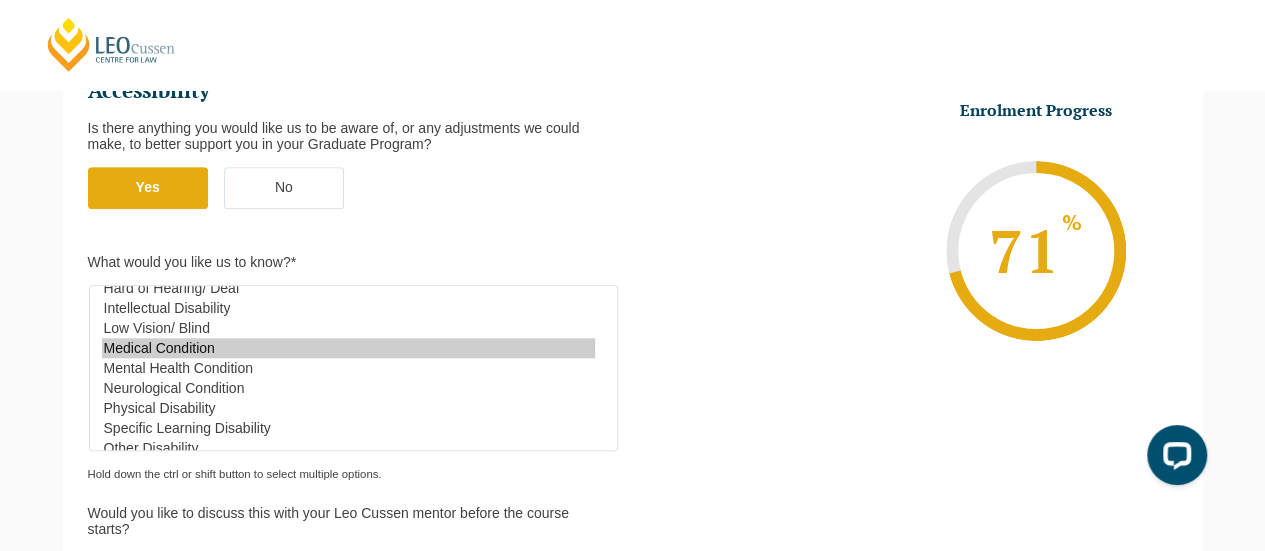 click on "Medical Condition" at bounding box center (348, 348) 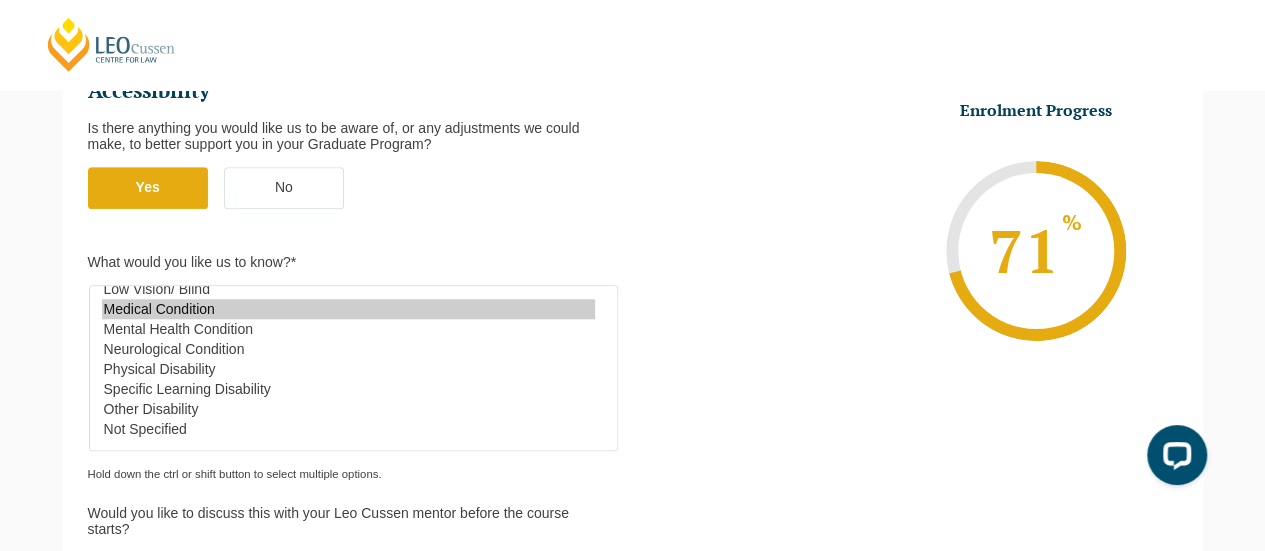 scroll, scrollTop: 80, scrollLeft: 0, axis: vertical 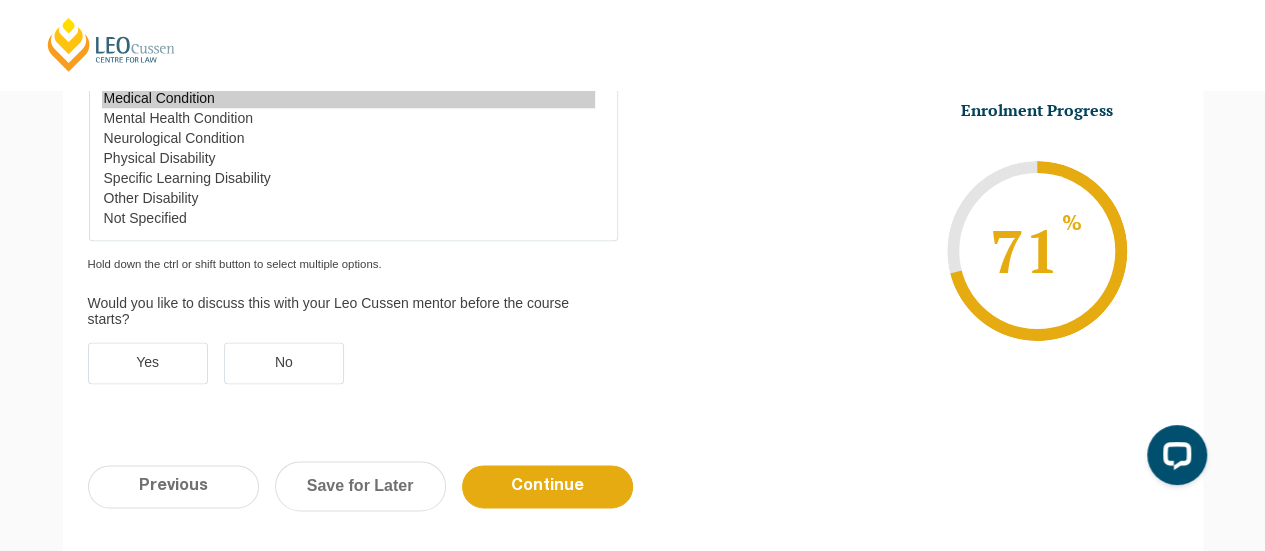click on "Yes" at bounding box center [148, 363] 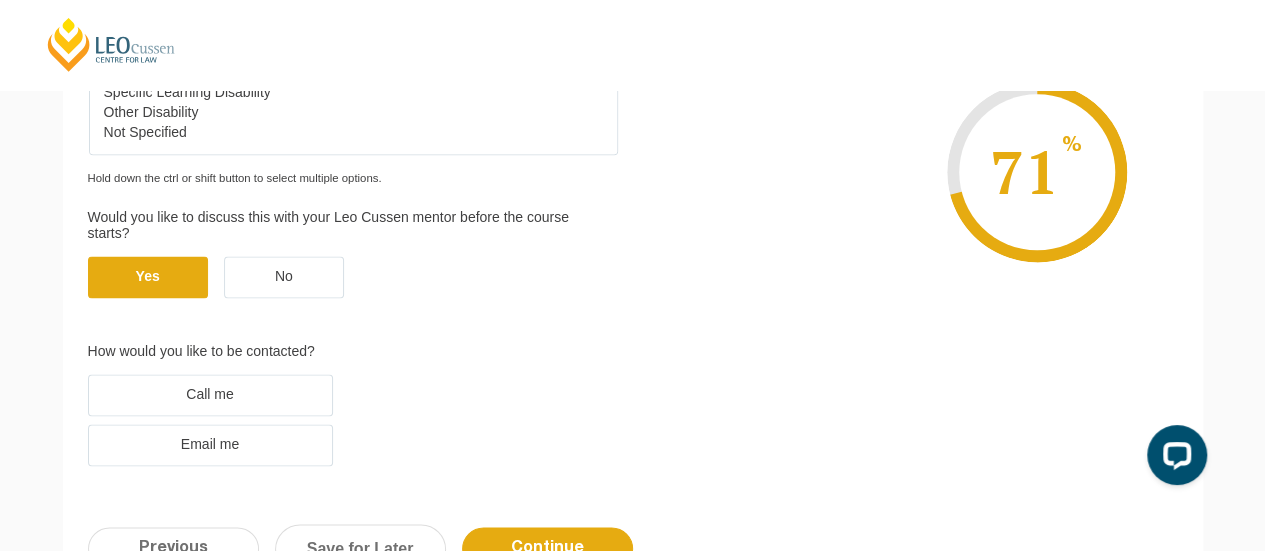 scroll, scrollTop: 1282, scrollLeft: 0, axis: vertical 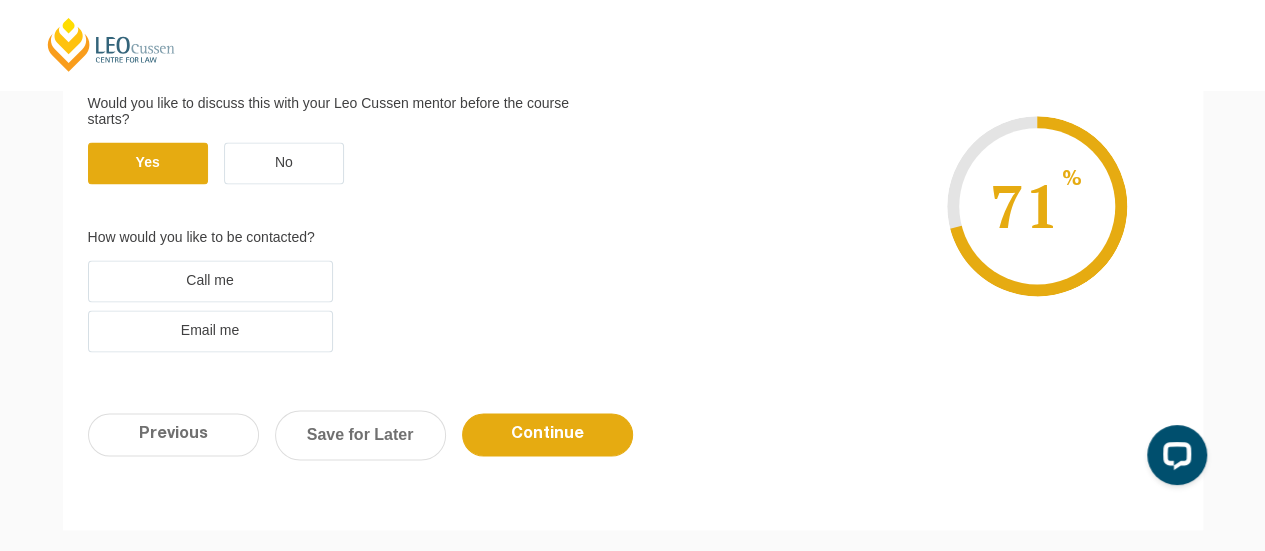 click on "Call me" at bounding box center (210, 281) 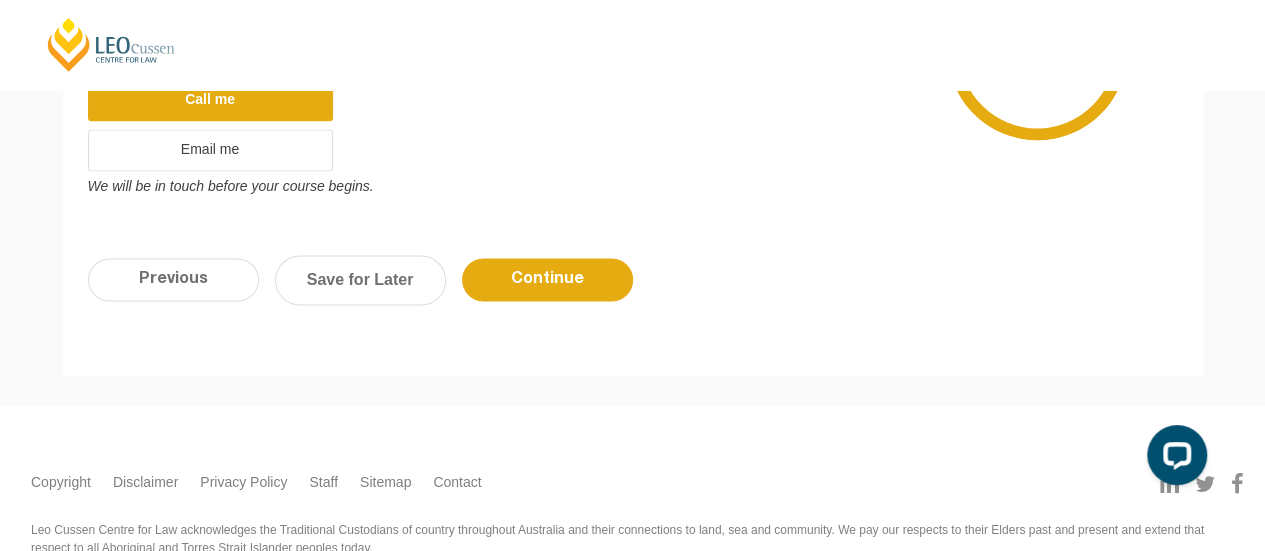 scroll, scrollTop: 1482, scrollLeft: 0, axis: vertical 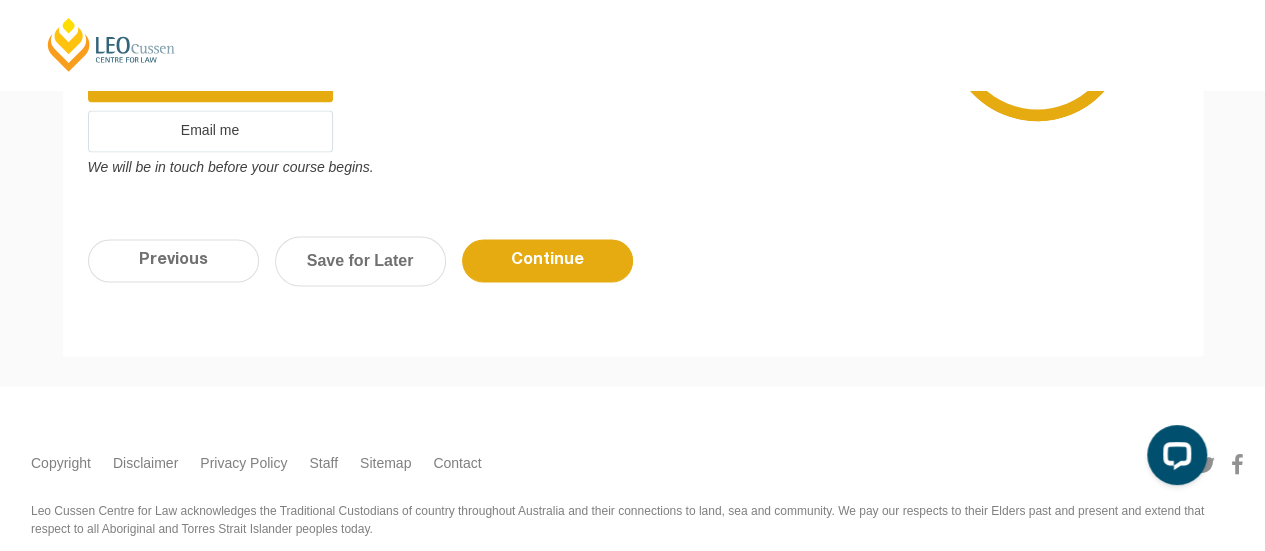 click on "Previous   Continue    Save for Later" at bounding box center [633, 271] 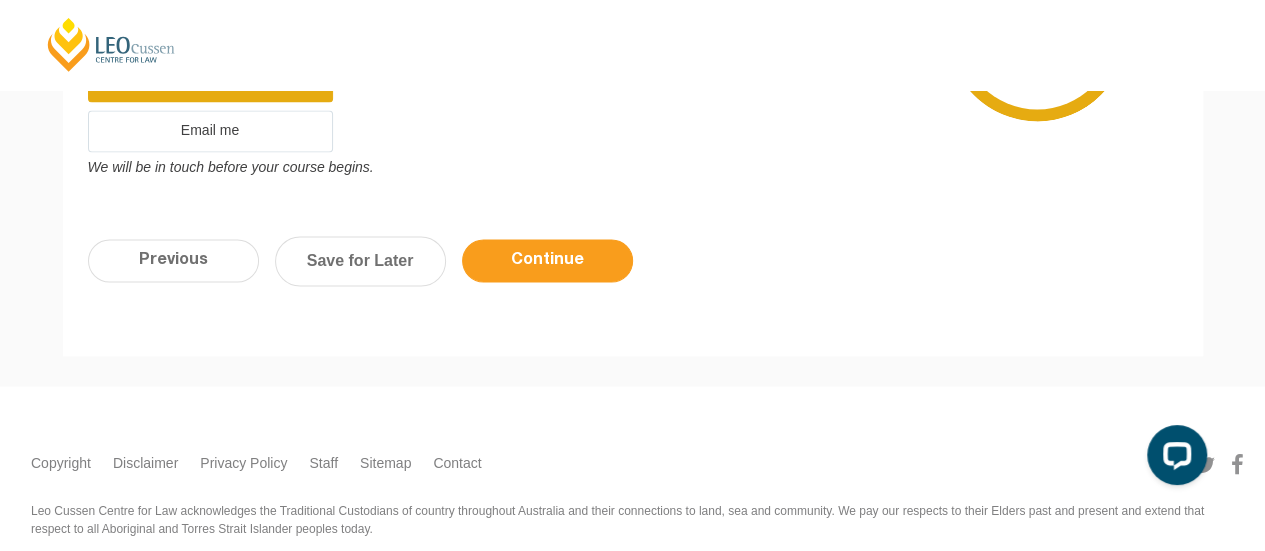 click on "Continue" at bounding box center (547, 260) 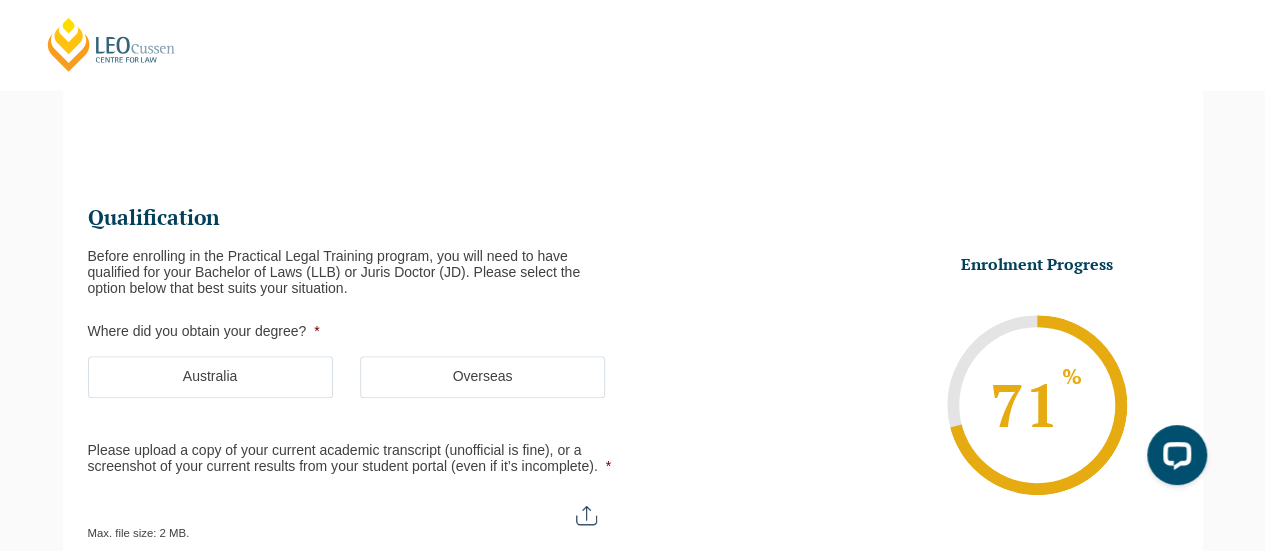 scroll, scrollTop: 173, scrollLeft: 0, axis: vertical 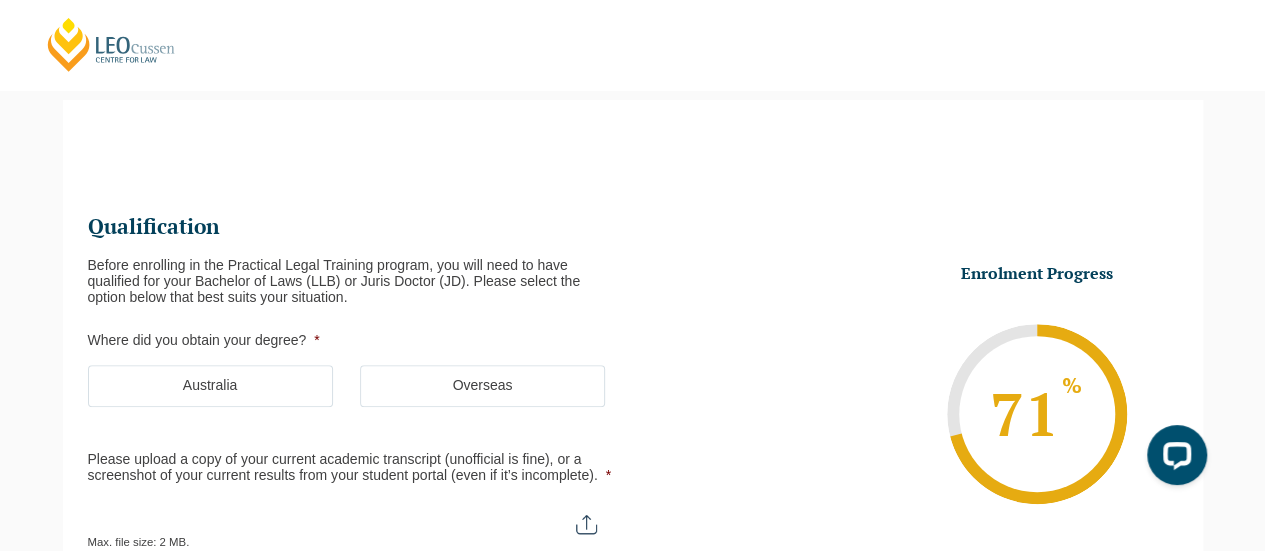 click on "Australia" at bounding box center [210, 386] 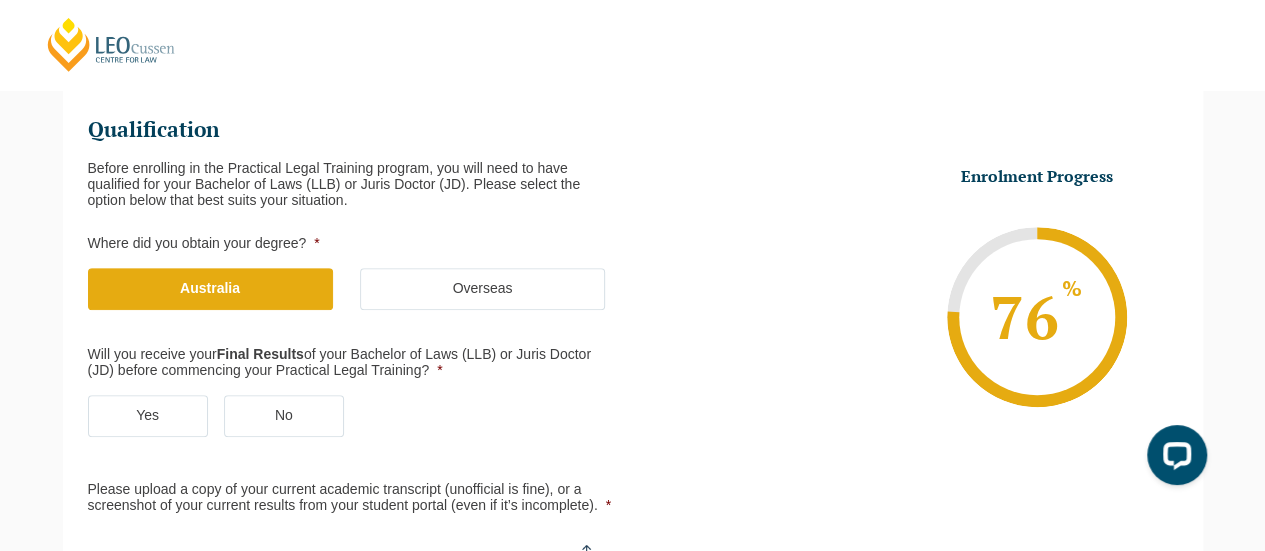 scroll, scrollTop: 373, scrollLeft: 0, axis: vertical 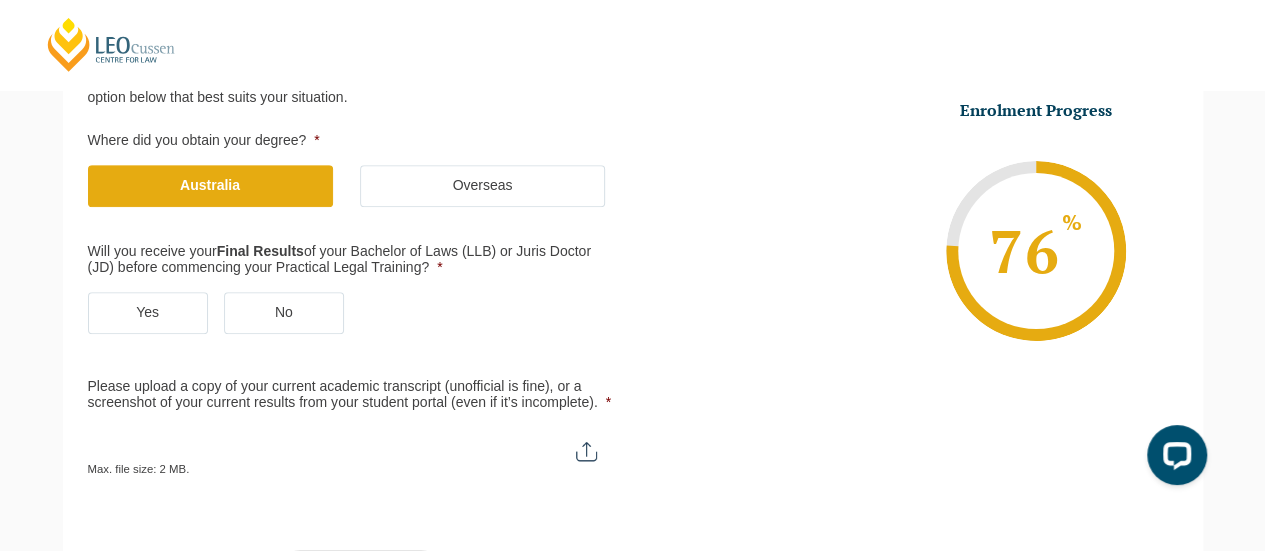 click on "Yes" at bounding box center [148, 313] 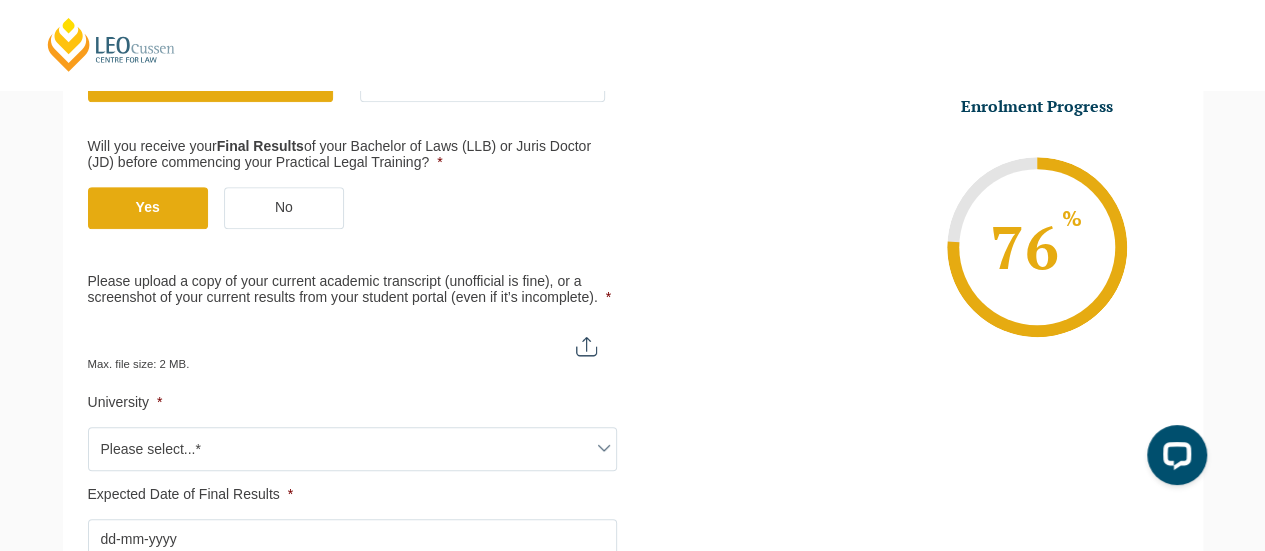 scroll, scrollTop: 573, scrollLeft: 0, axis: vertical 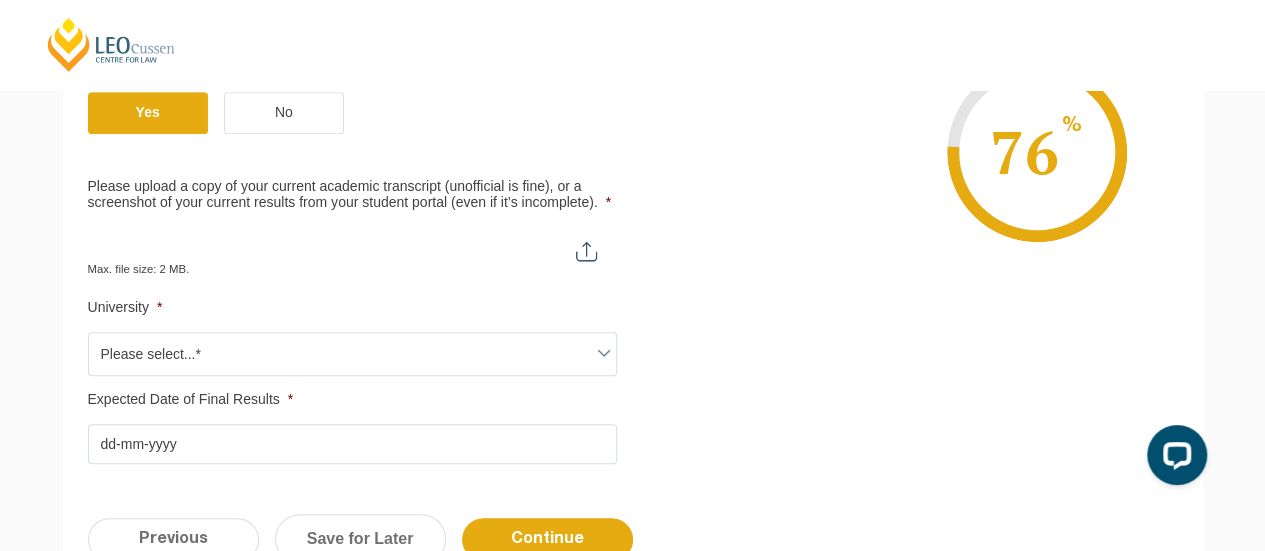 click on "Max. file size: 2 MB." at bounding box center (147, 261) 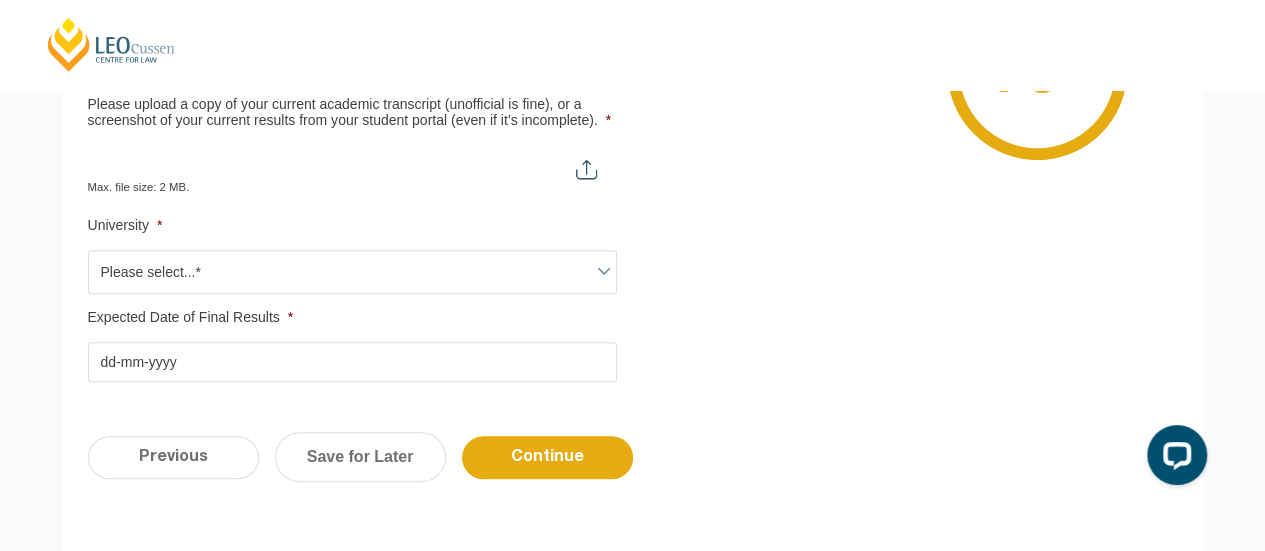 scroll, scrollTop: 673, scrollLeft: 0, axis: vertical 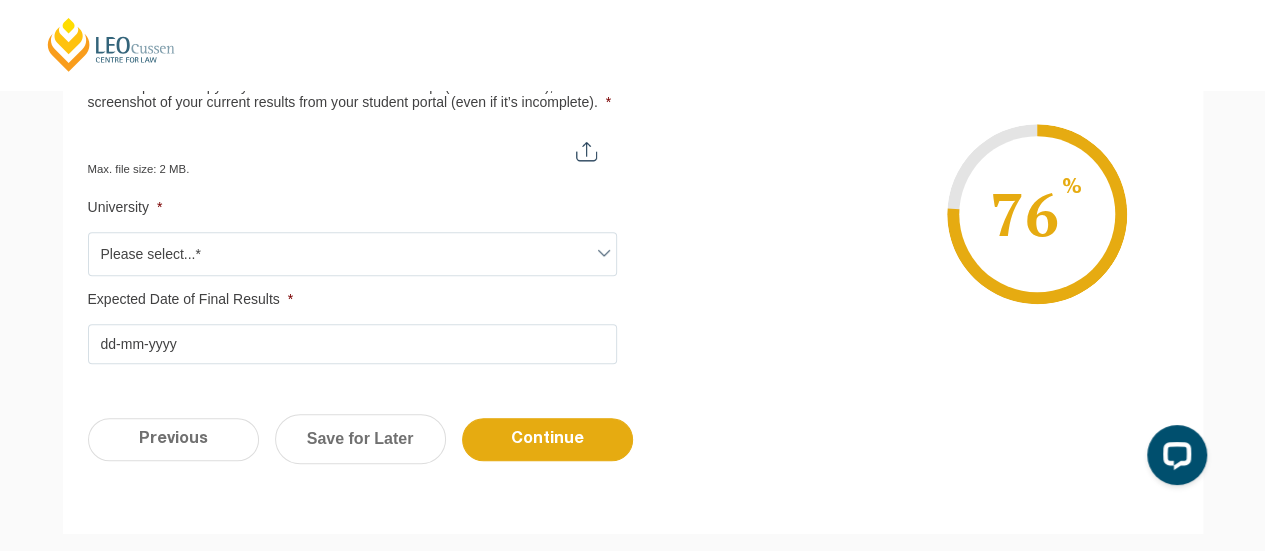 click on "Please upload a copy of your current academic transcript (unofficial is fine), or a screenshot of your current results from your student portal (even if it’s incomplete). *" at bounding box center [352, 144] 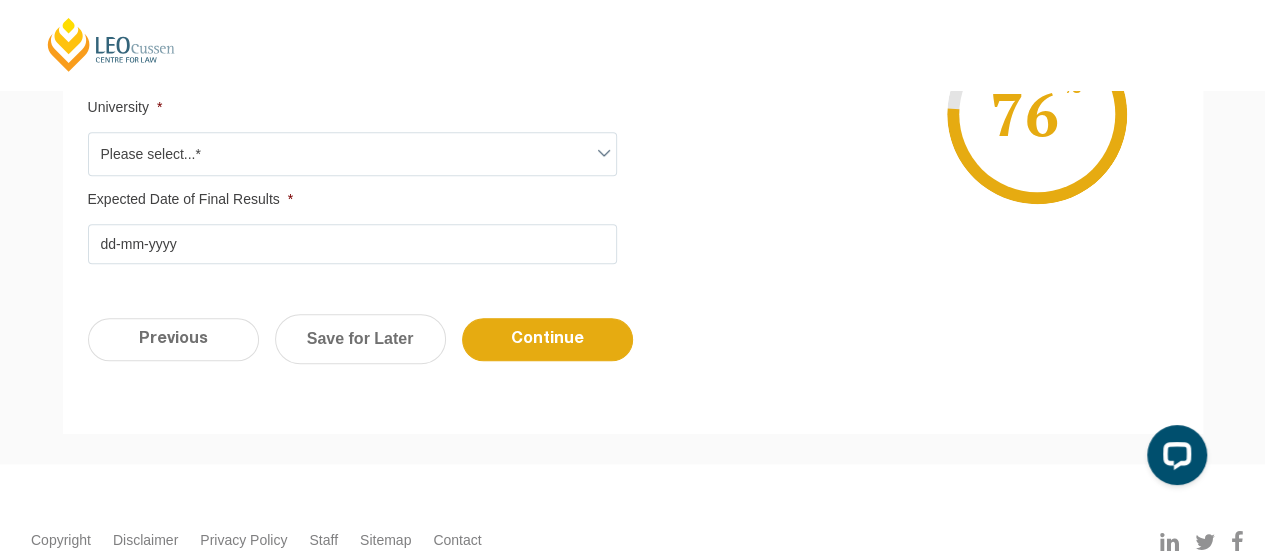 scroll, scrollTop: 673, scrollLeft: 0, axis: vertical 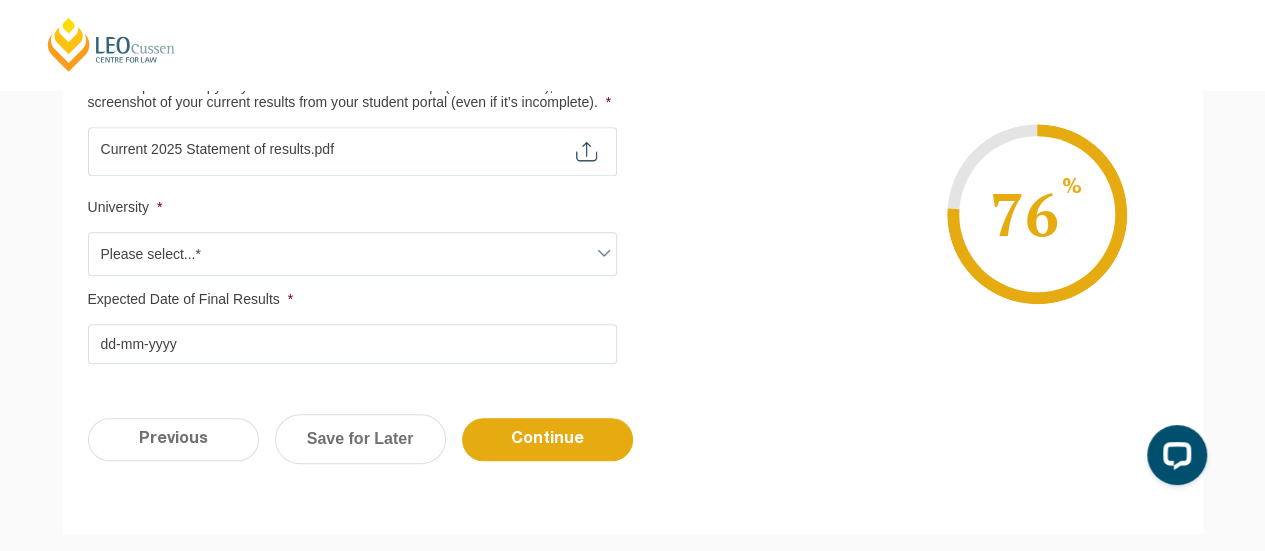 click on "Please select...*" at bounding box center (352, 254) 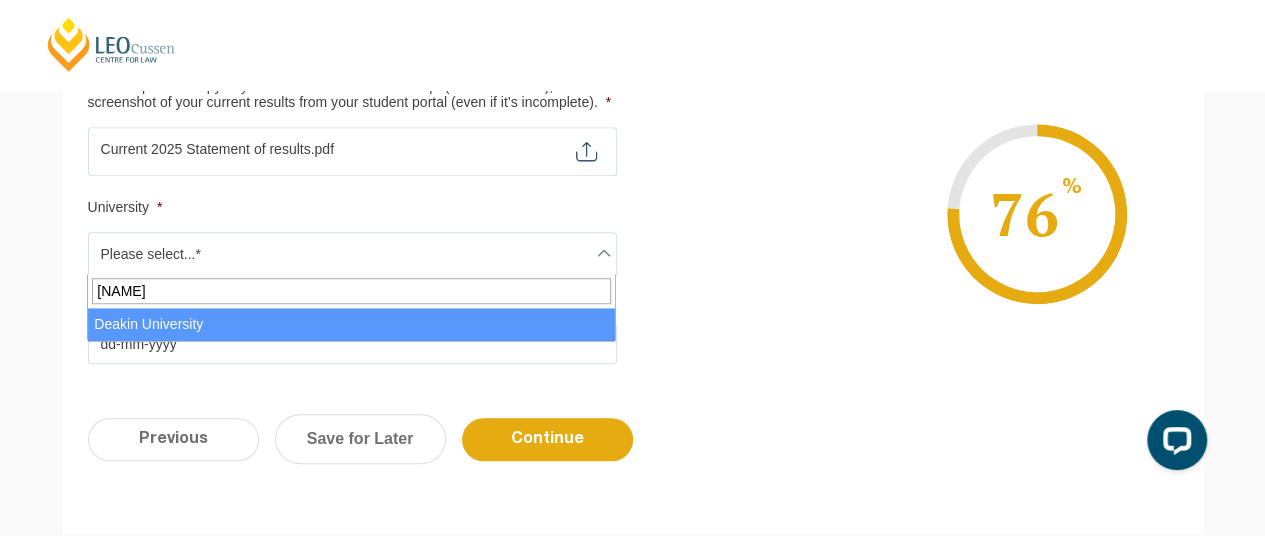 type on "[NAME]" 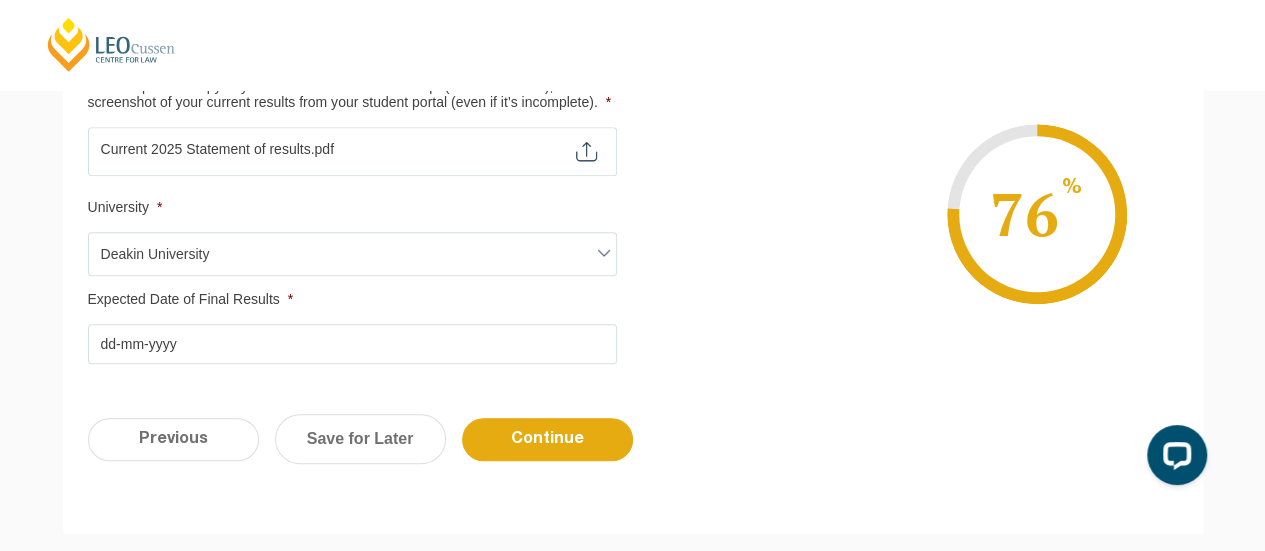 click on "Expected Date of Final Results *" at bounding box center (352, 344) 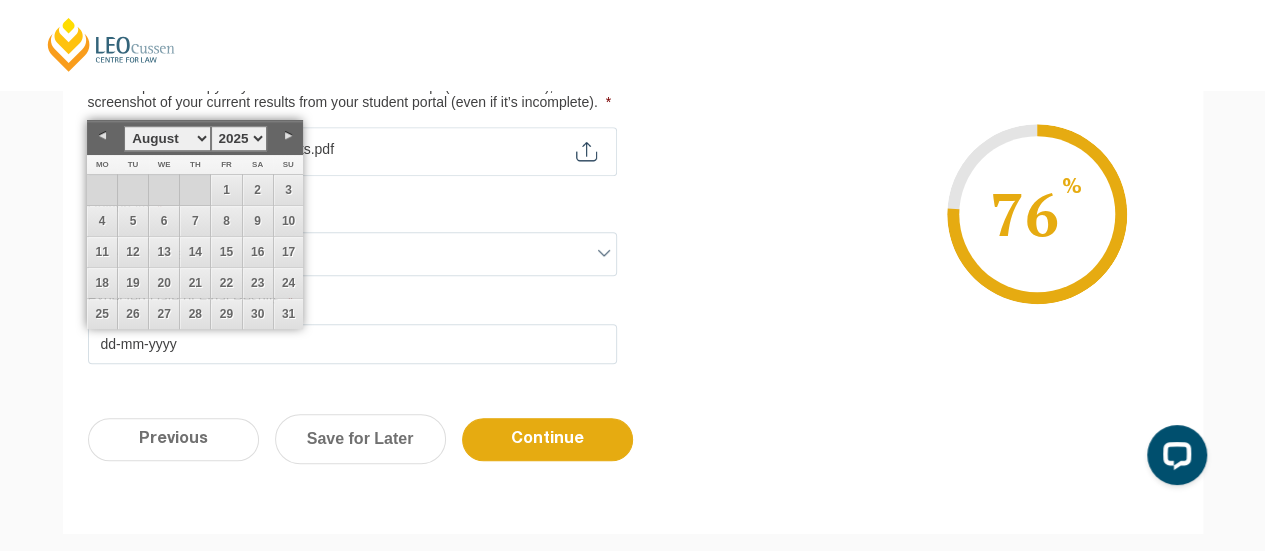 click on "January February March April May June July August September October November December 1925 1926 1927 1928 1929 1930 1931 1932 1933 1934 1935 1936 1937 1938 1939 1940 1941 1942 1943 1944 1945 1946 1947 1948 1949 1950 1951 1952 1953 1954 1955 1956 1957 1958 1959 1960 1961 1962 1963 1964 1965 1966 1967 1968 1969 1970 1971 1972 1973 1974 1975 1976 1977 1978 1979 1980 1981 1982 1983 1984 1985 1986 1987 1988 1989 1990 1991 1992 1993 1994 1995 1996 1997 1998 1999 2000 2001 2002 2003 2004 2005 2006 2007 2008 2009 2010 2011 2012 2013 2014 2015 2016 2017 2018 2019 2020 2021 2022 2023 2024 2025 2026 2027 2028 2029 2030 2031 2032 2033 2034 2035 2036 2037 2038 2039 2040 2041 2042 2043 2044 2045" at bounding box center (195, 138) 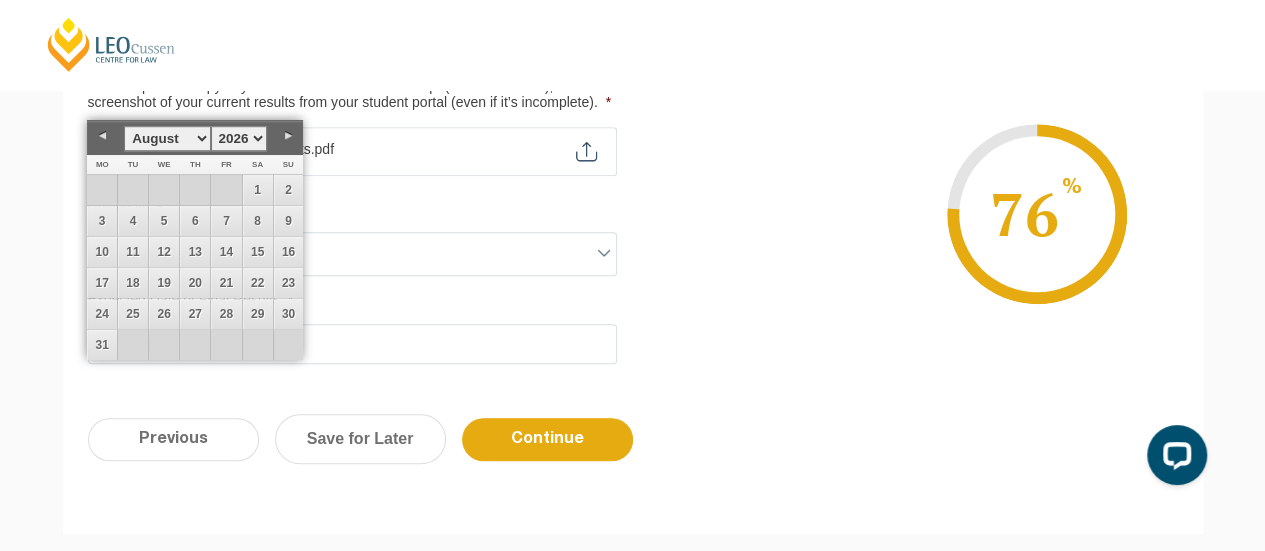 click on "January February March April May June July August September October November December" at bounding box center [167, 138] 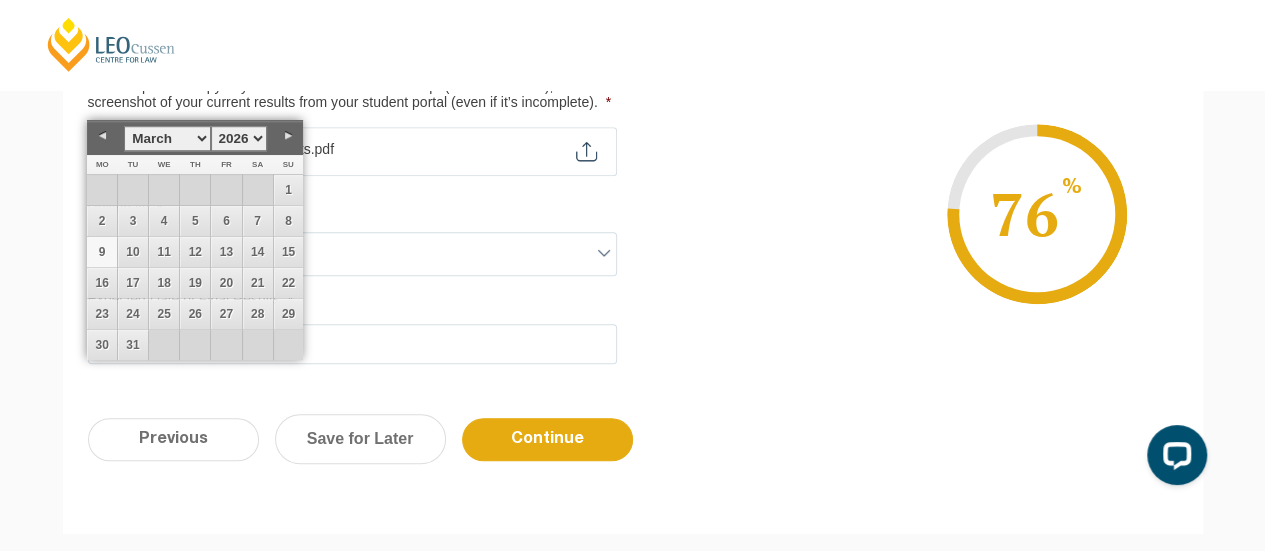 click on "9" at bounding box center (102, 252) 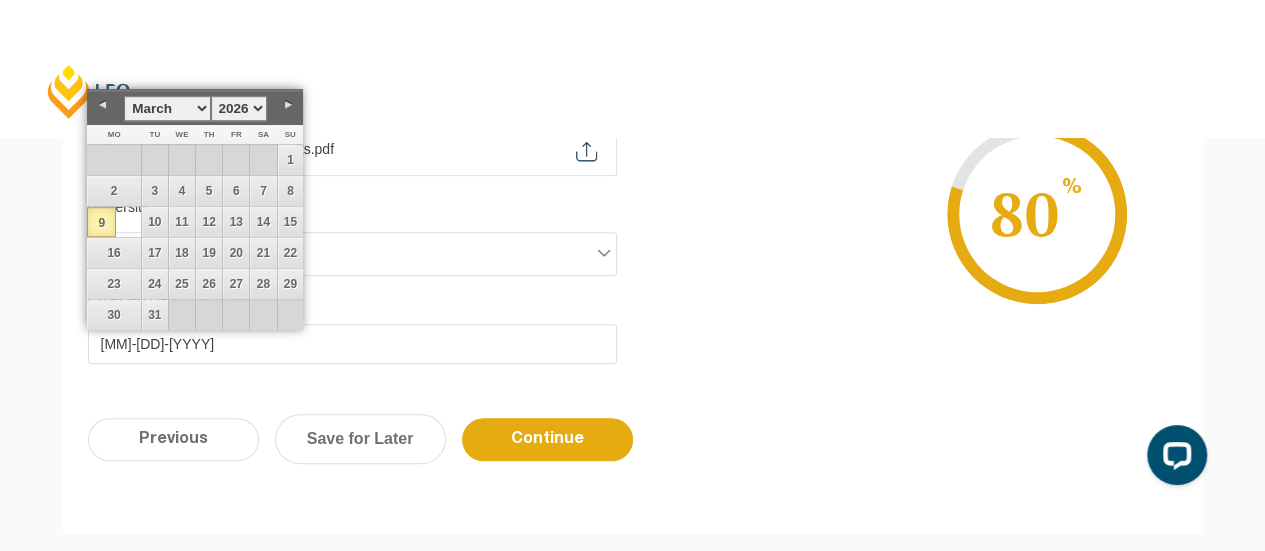 click on "January February March April May June July August September October November December" at bounding box center [167, 108] 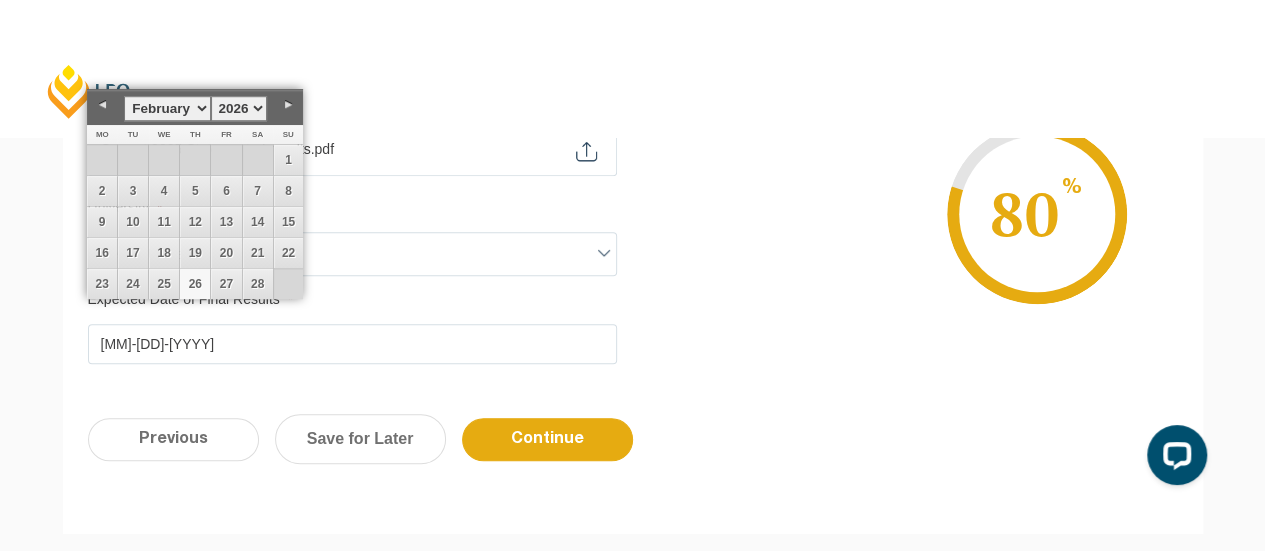 click on "26" at bounding box center [195, 284] 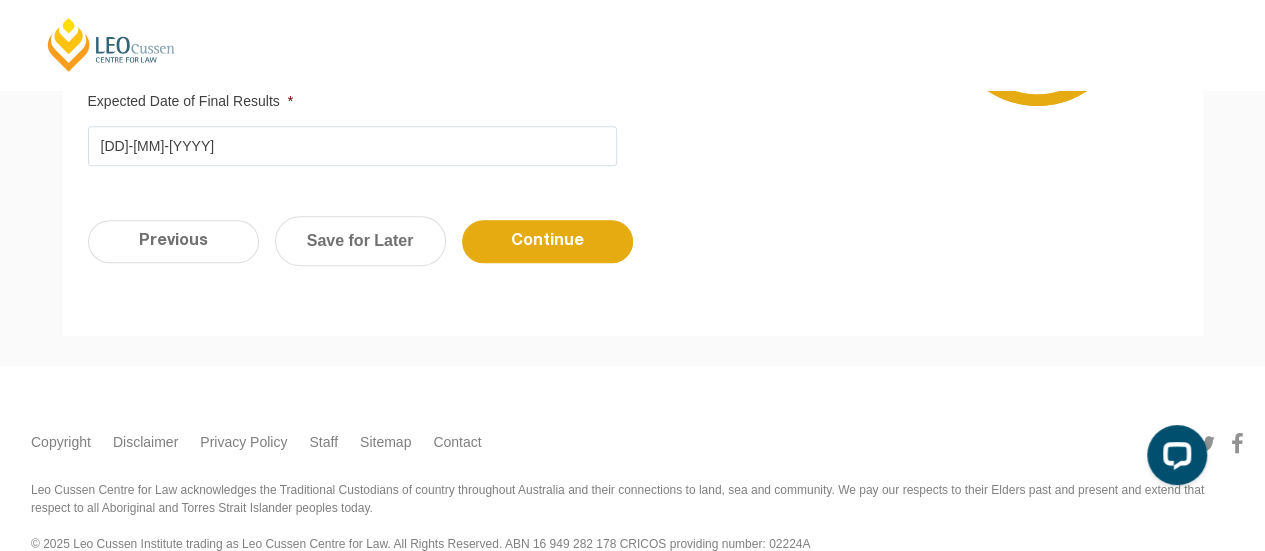 scroll, scrollTop: 873, scrollLeft: 0, axis: vertical 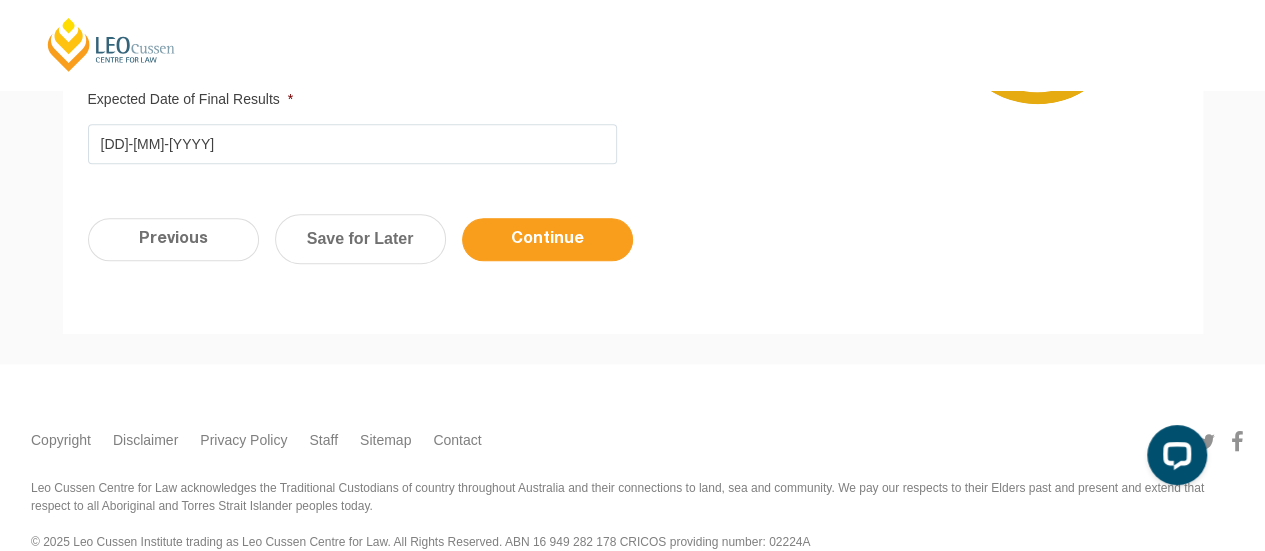 click on "Continue" at bounding box center [547, 239] 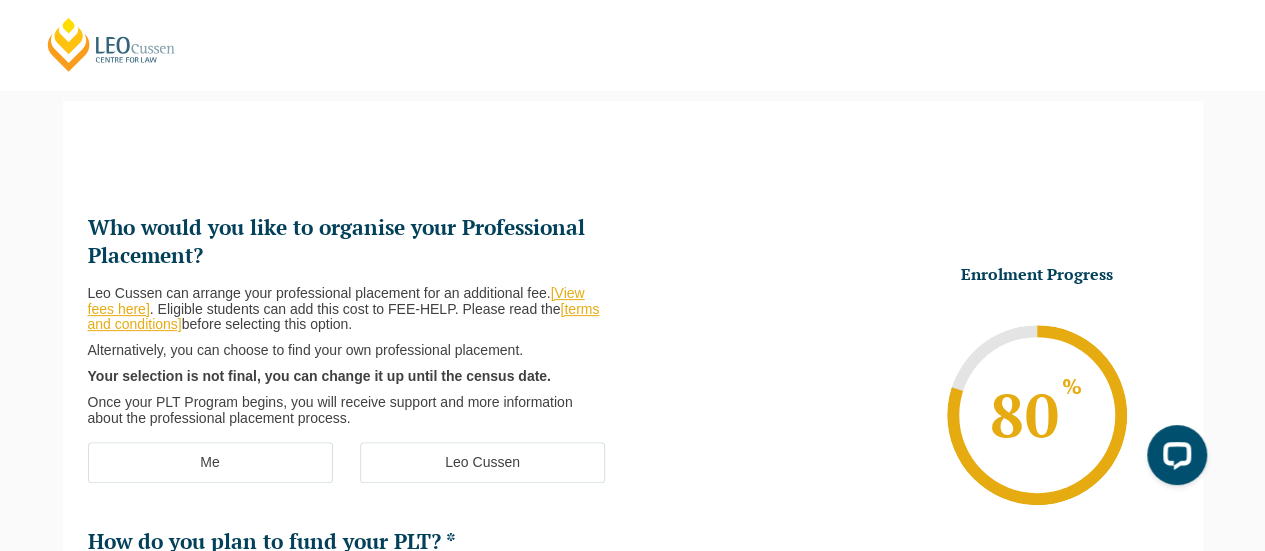 scroll, scrollTop: 272, scrollLeft: 0, axis: vertical 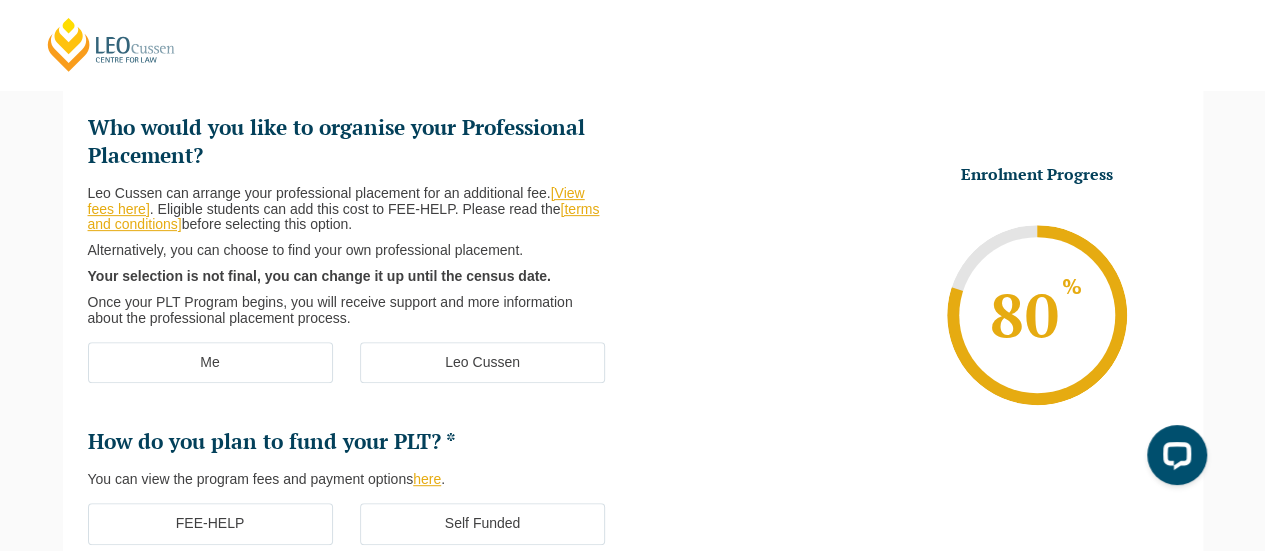 click on "Leo Cussen" at bounding box center (482, 363) 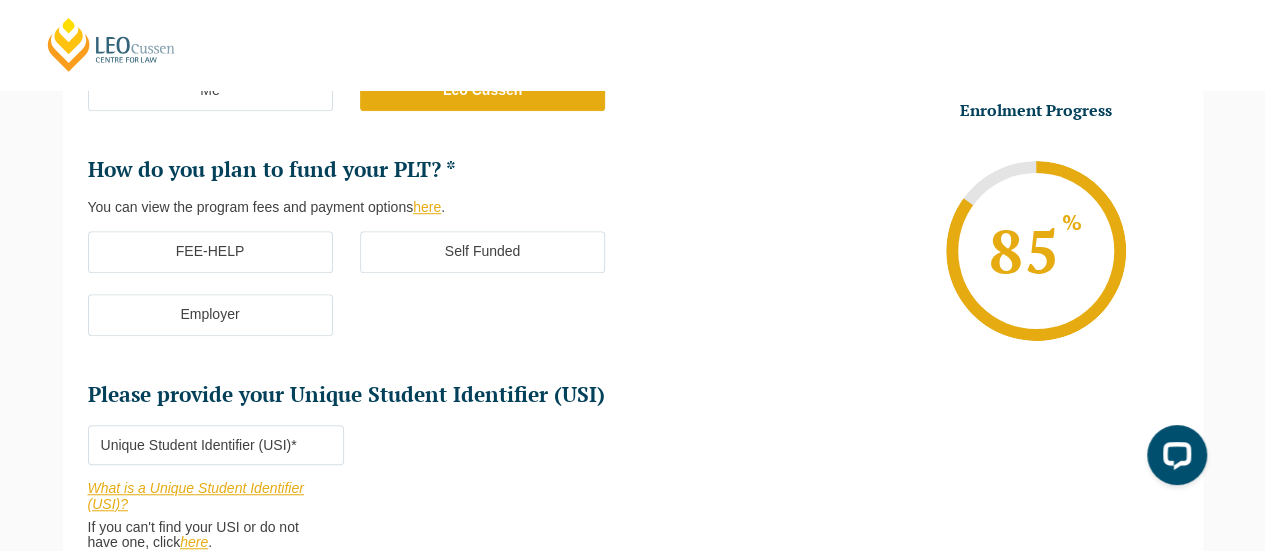 scroll, scrollTop: 572, scrollLeft: 0, axis: vertical 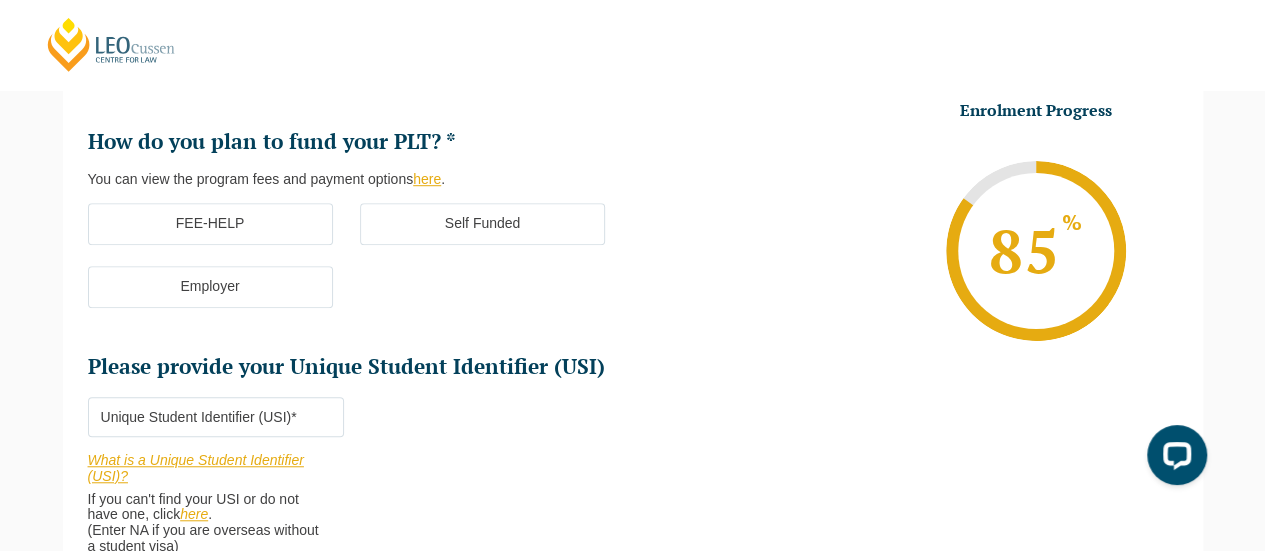 click on "FEE-HELP" at bounding box center [210, 224] 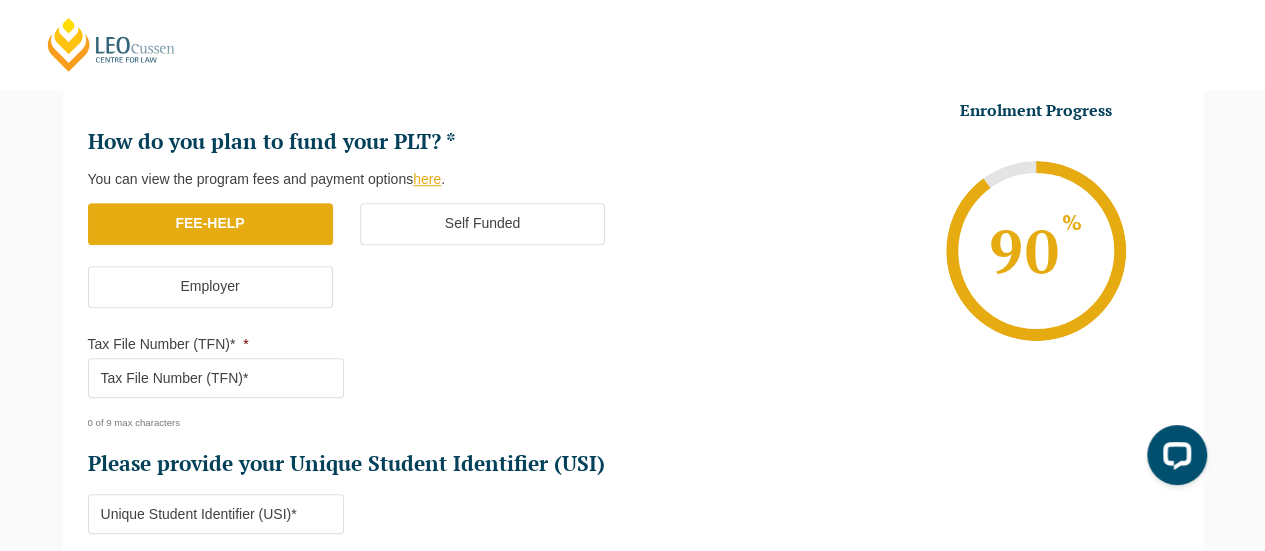 click on "Tax File Number (TFN)* *" at bounding box center [216, 378] 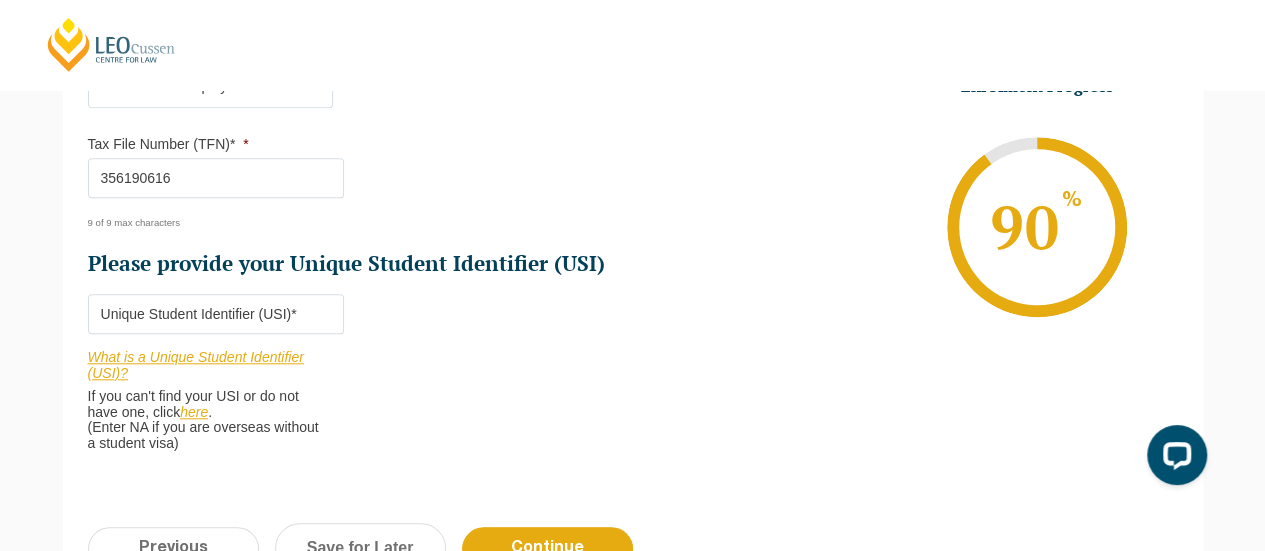 scroll, scrollTop: 872, scrollLeft: 0, axis: vertical 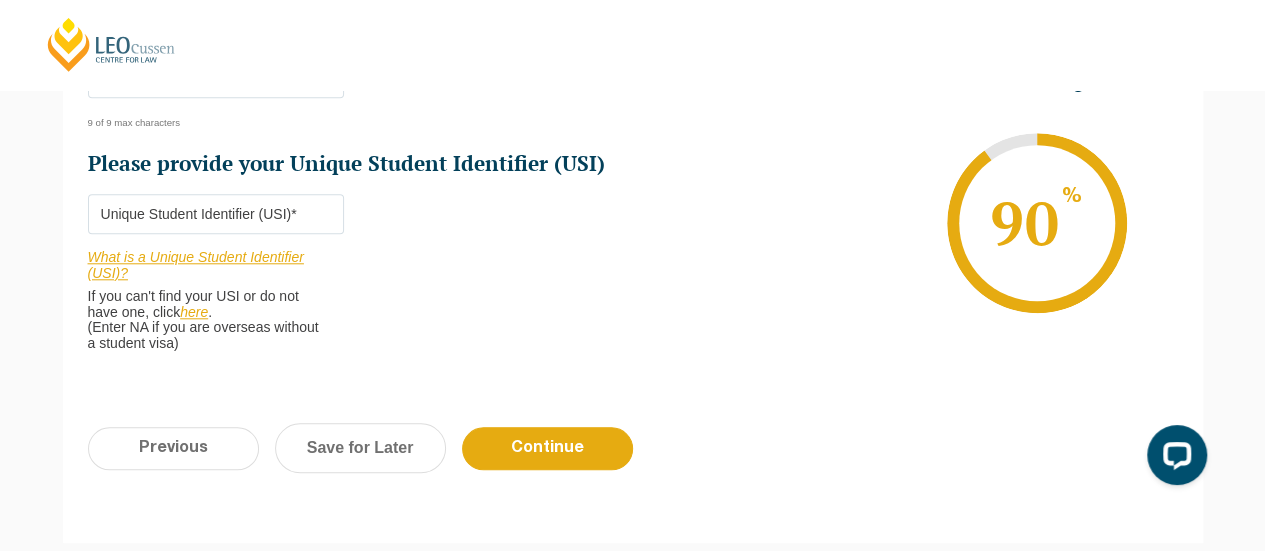 type on "356190616" 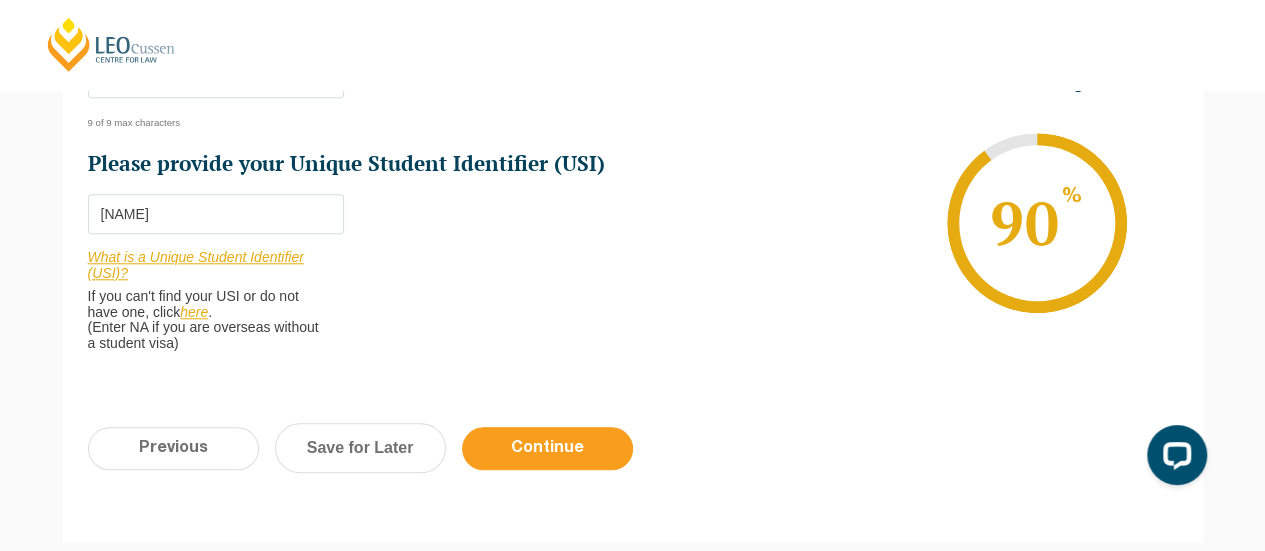 type on "[NAME]" 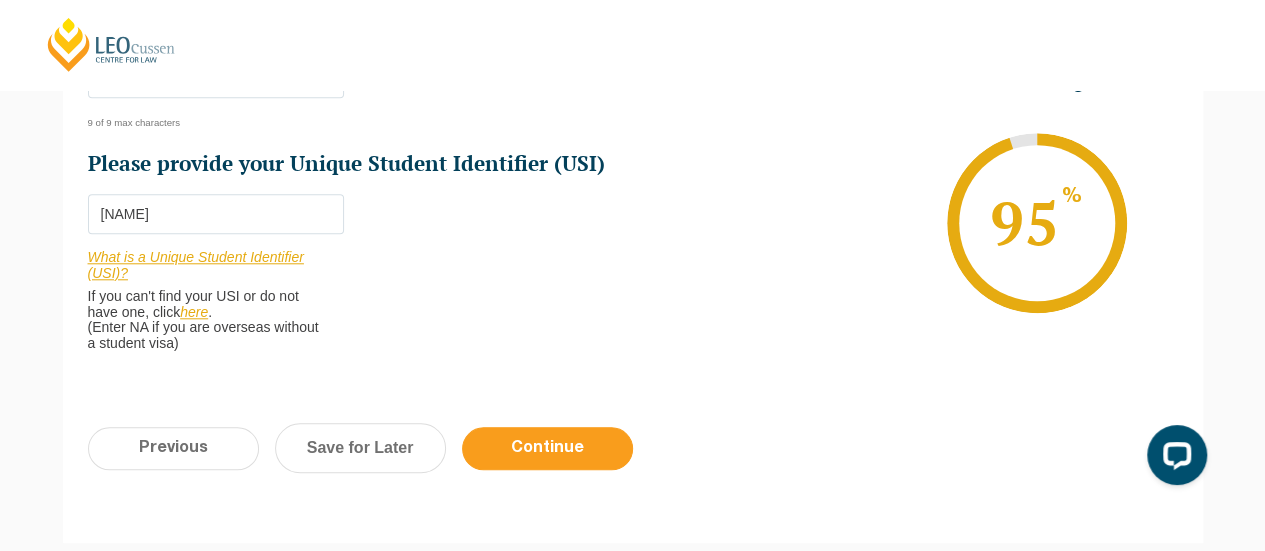 click on "Continue" at bounding box center [547, 448] 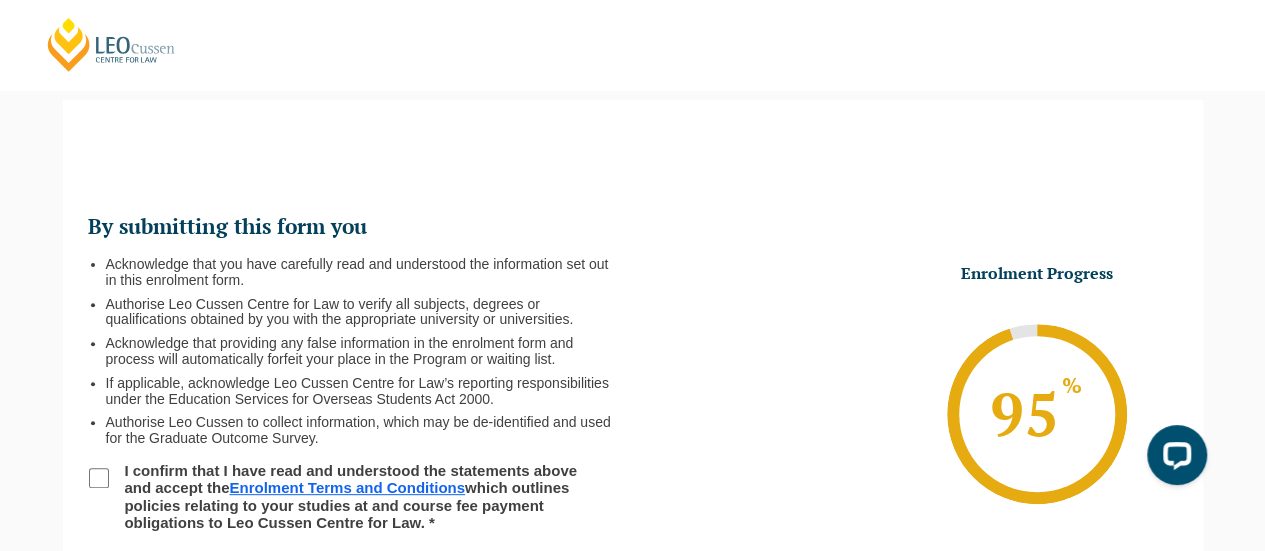 scroll, scrollTop: 273, scrollLeft: 0, axis: vertical 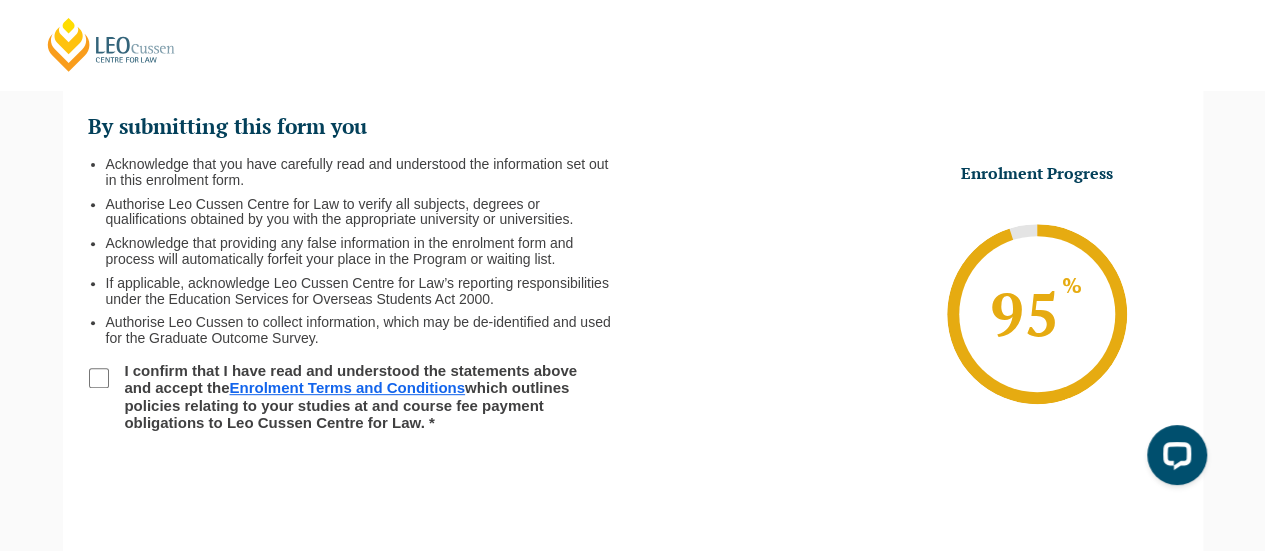 click on "I confirm that I have read and understood the statements above and accept the  Enrolment Terms and Conditions  which outlines policies relating to your studies at and course fee payment obligations to Leo Cussen Centre for Law. *" at bounding box center [99, 378] 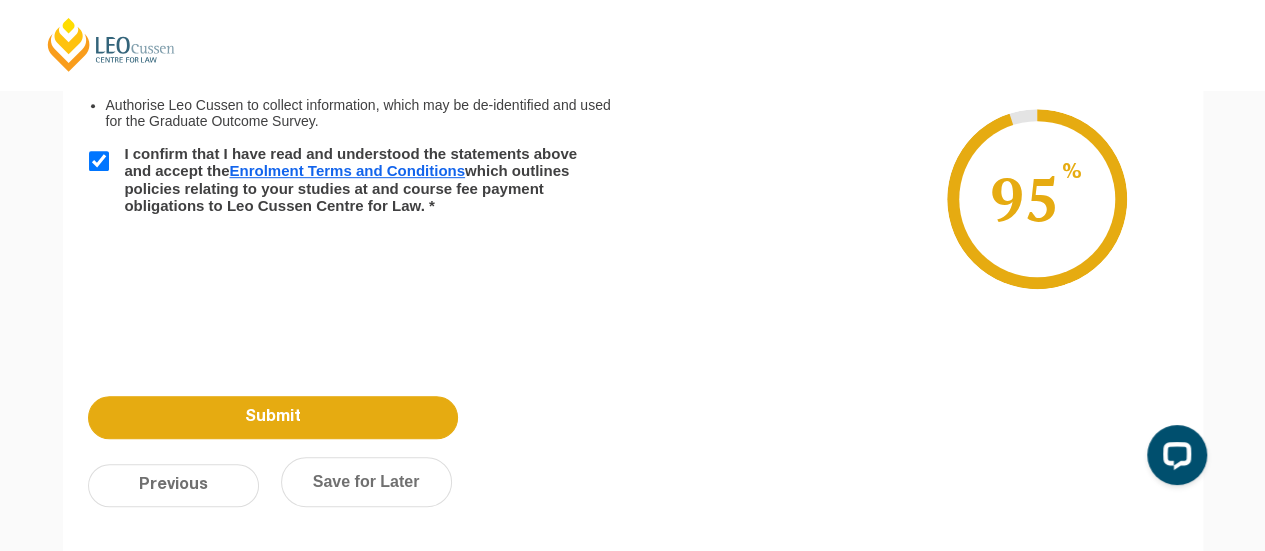 scroll, scrollTop: 492, scrollLeft: 0, axis: vertical 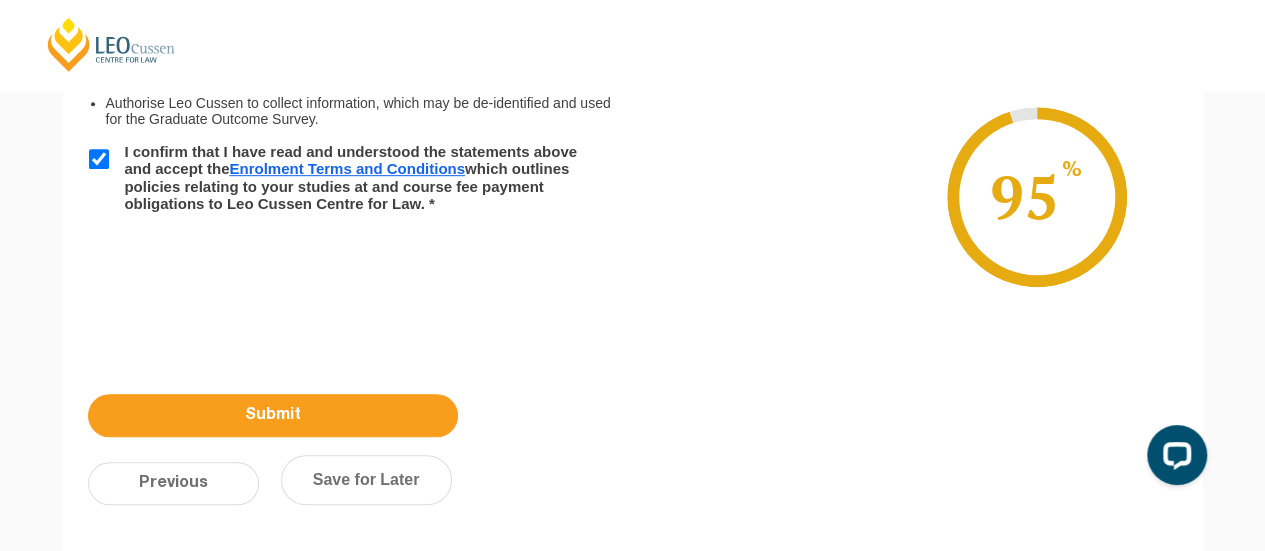 click on "Submit" at bounding box center [273, 415] 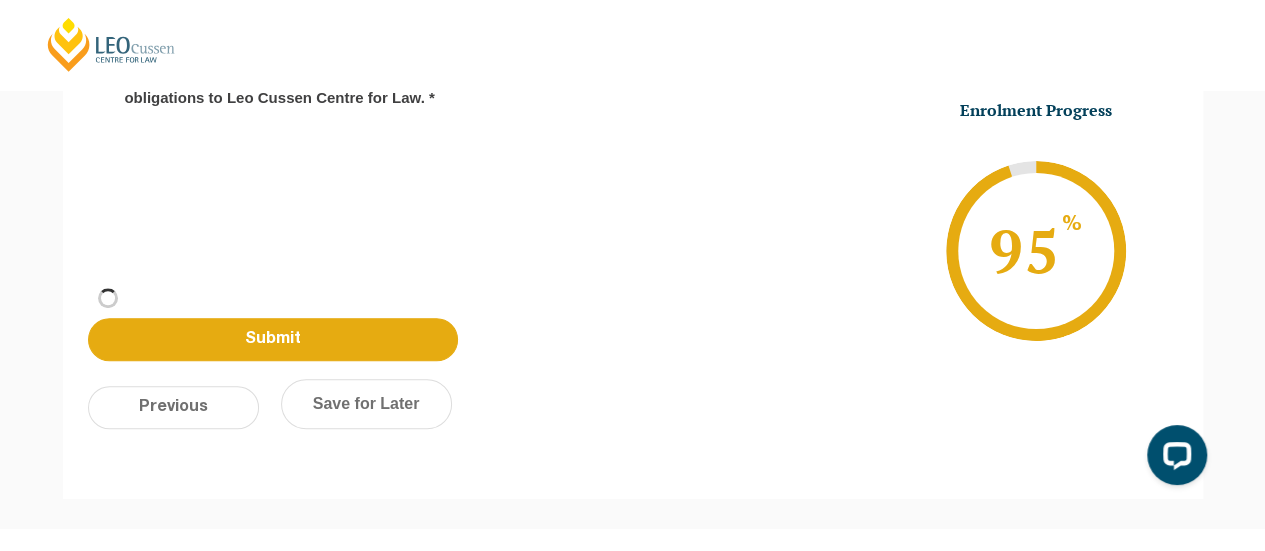 scroll, scrollTop: 386, scrollLeft: 0, axis: vertical 